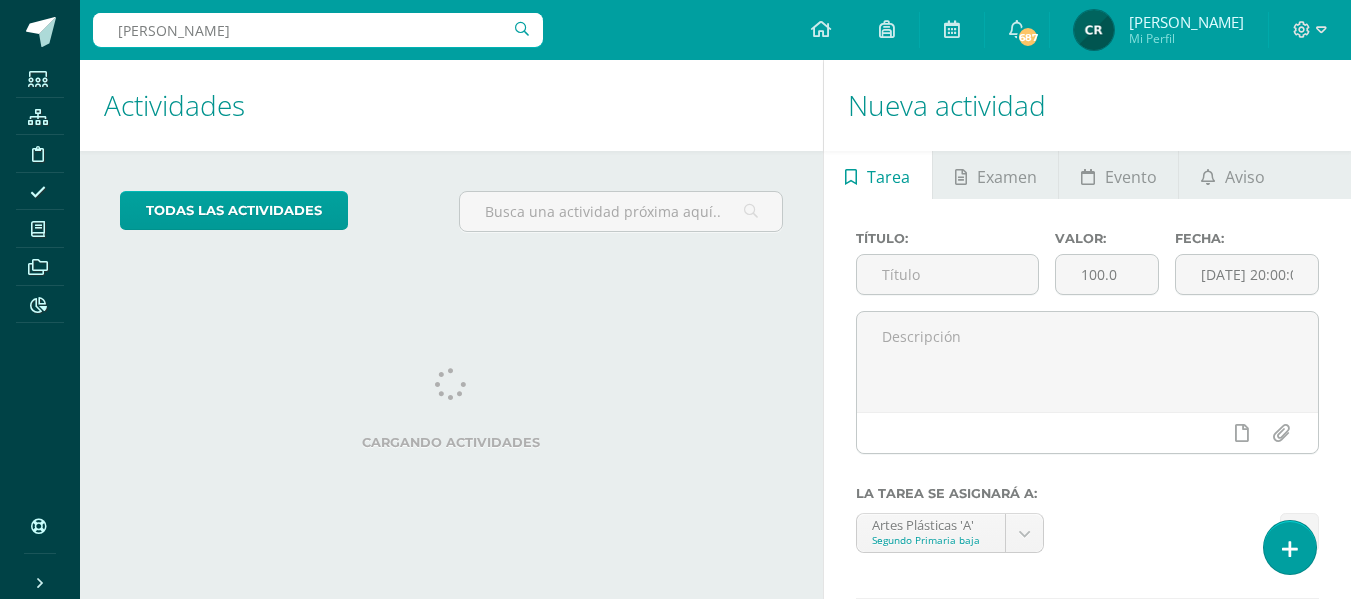 scroll, scrollTop: 0, scrollLeft: 0, axis: both 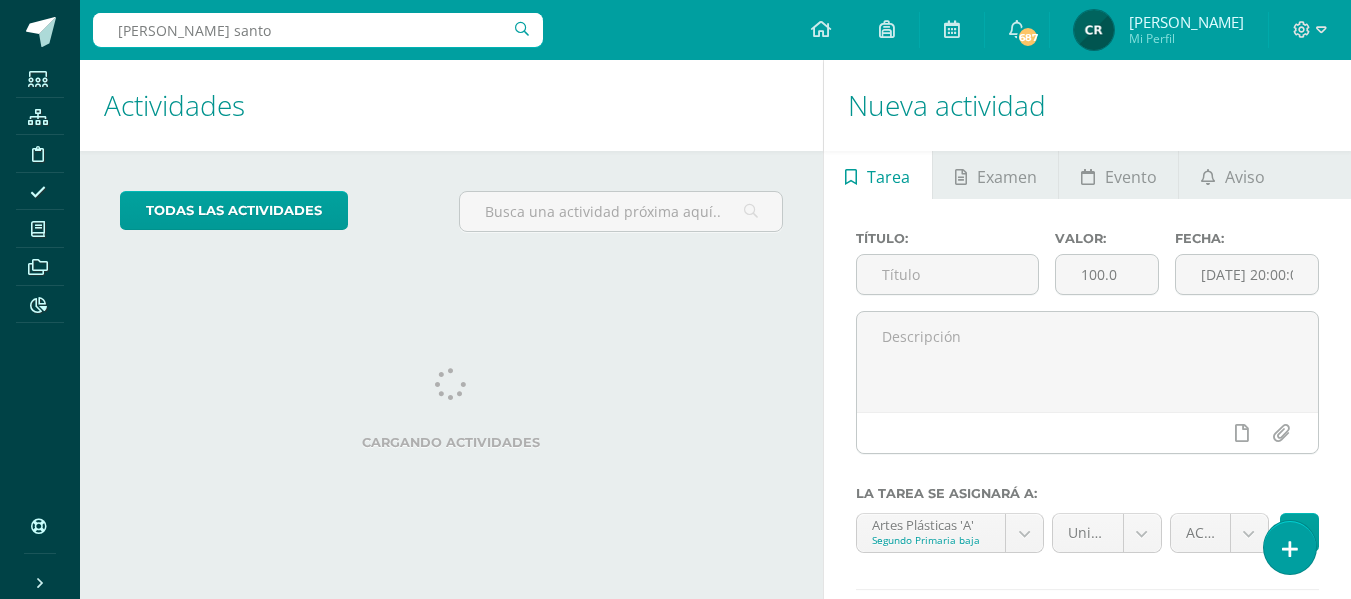 type on "angie santos" 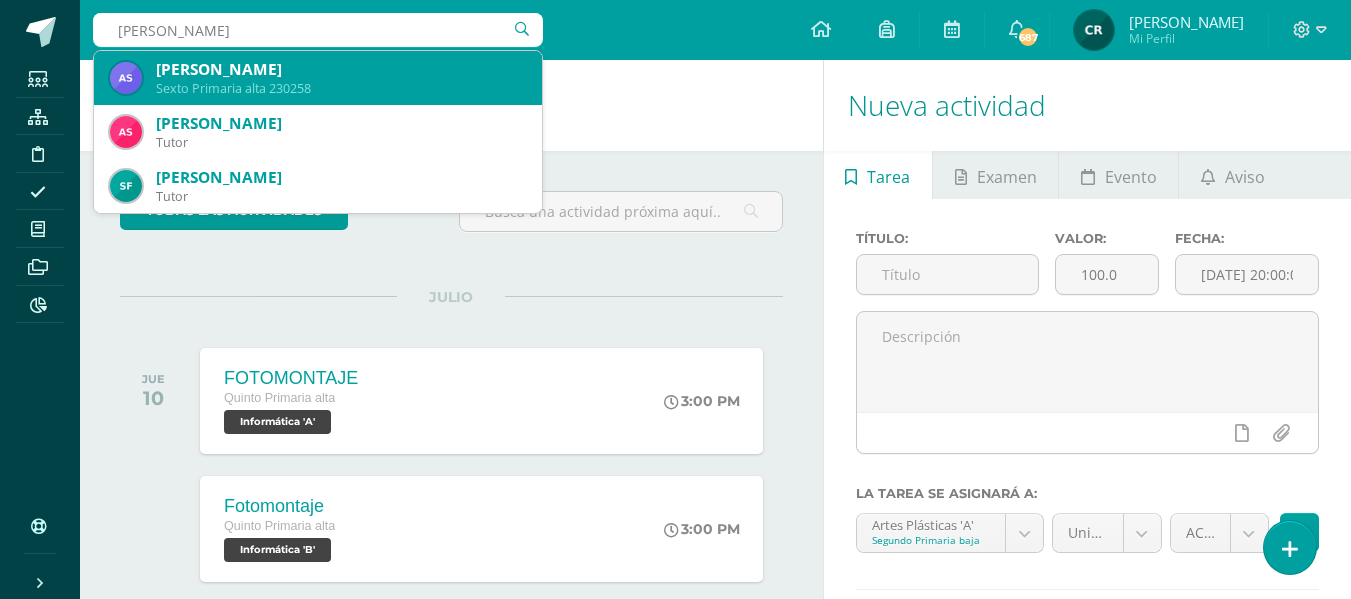 click on "Sexto Primaria alta 230258" at bounding box center (341, 88) 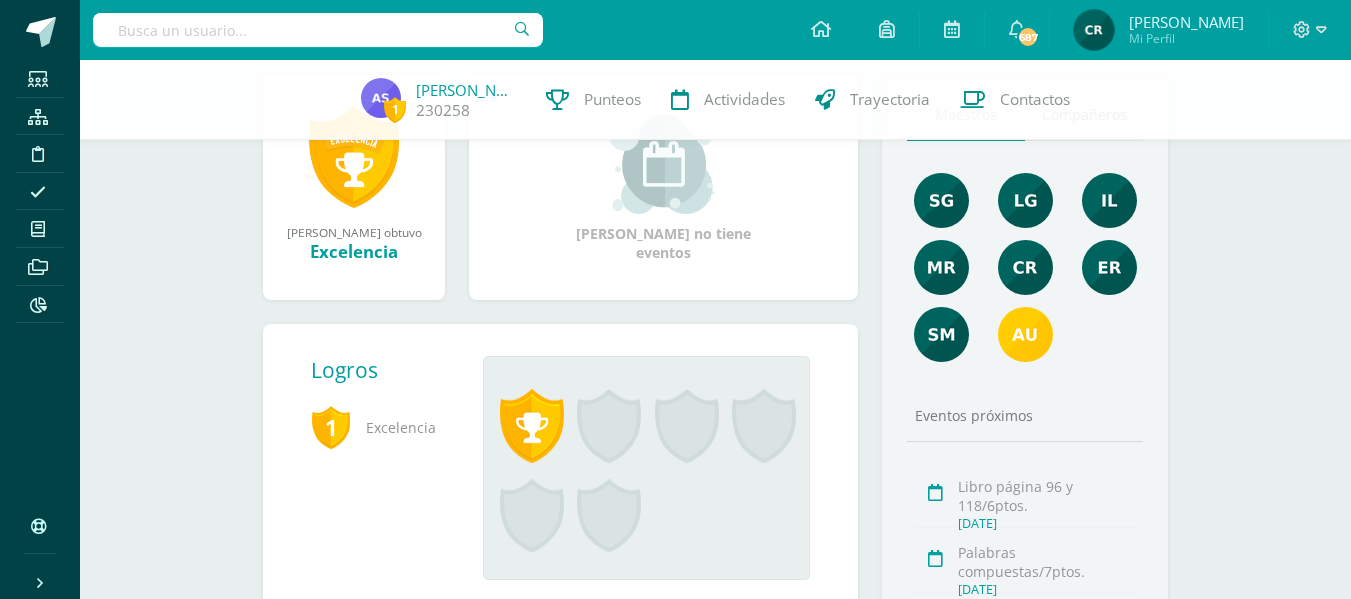 scroll, scrollTop: 0, scrollLeft: 0, axis: both 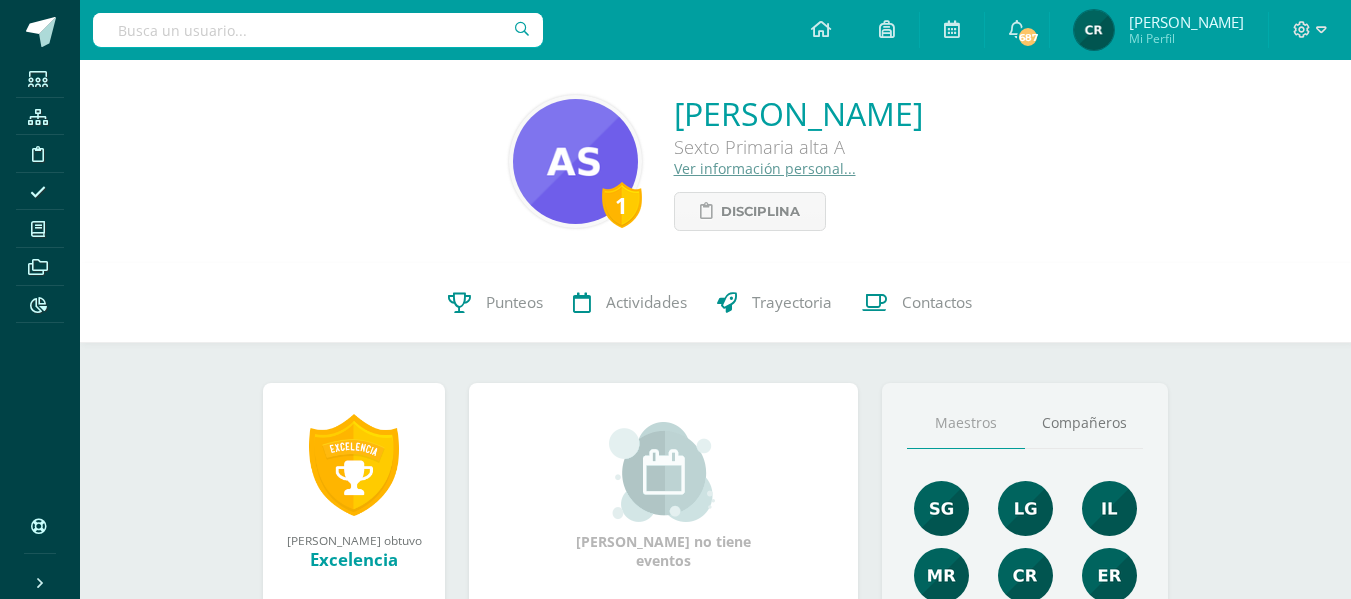 click at bounding box center (318, 30) 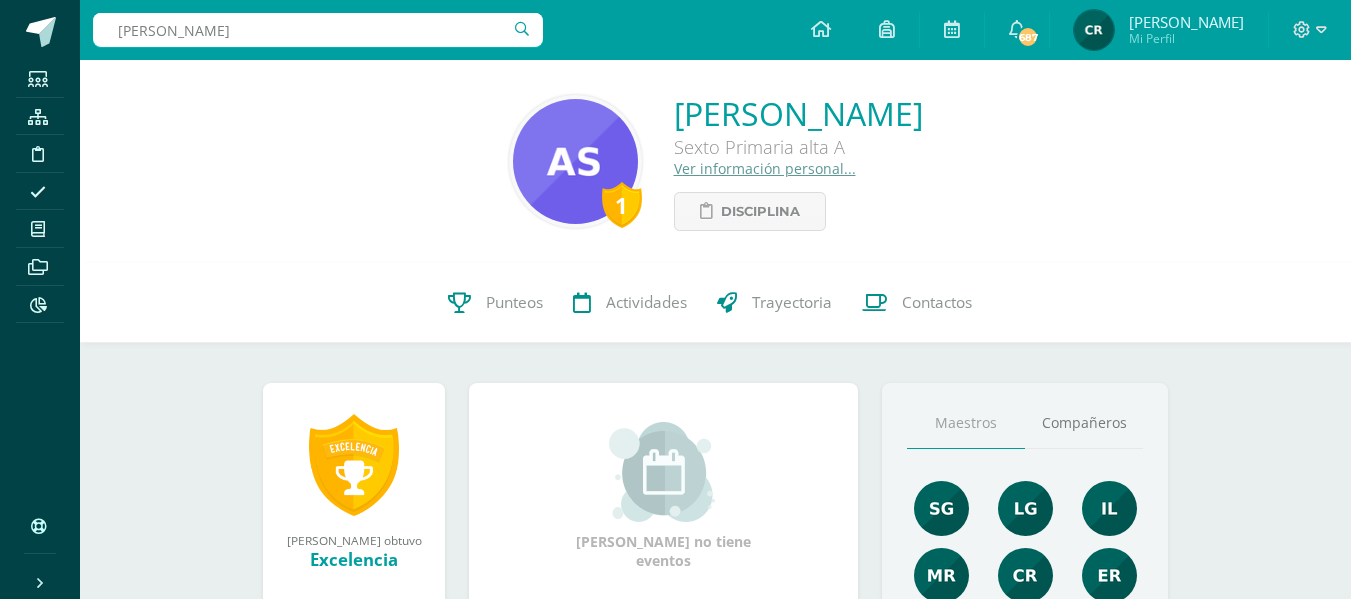 type on "reamirez camila" 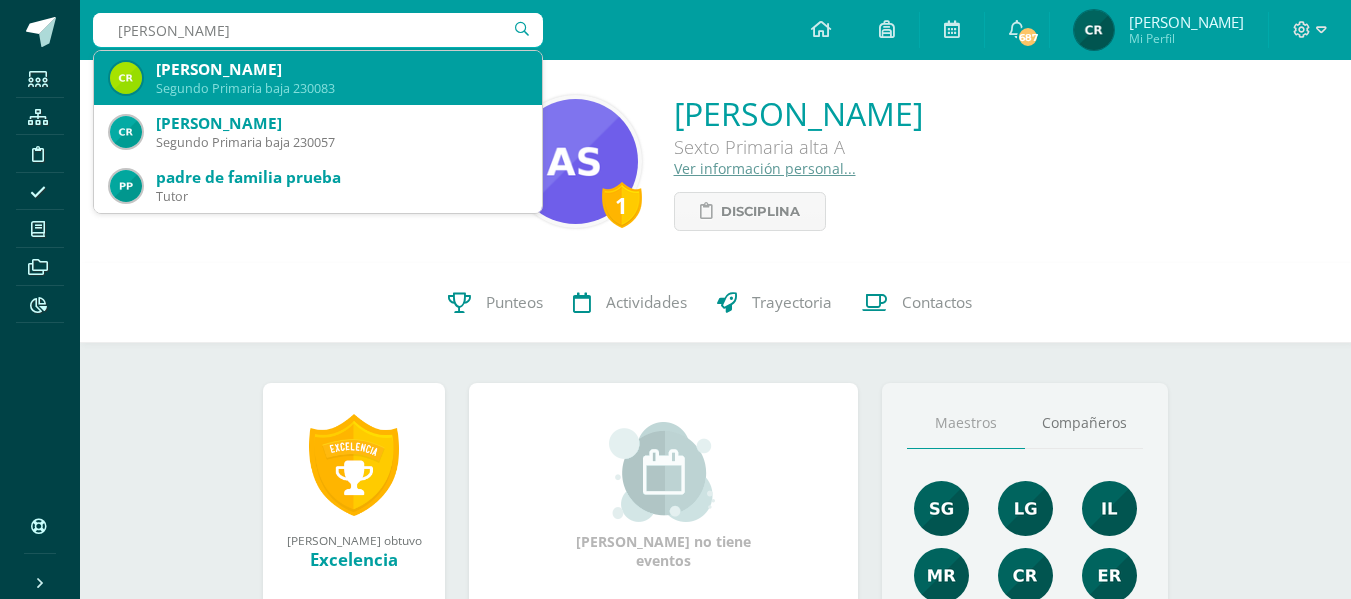 click on "Camila Sofia Ramírez Figueroa" at bounding box center [341, 69] 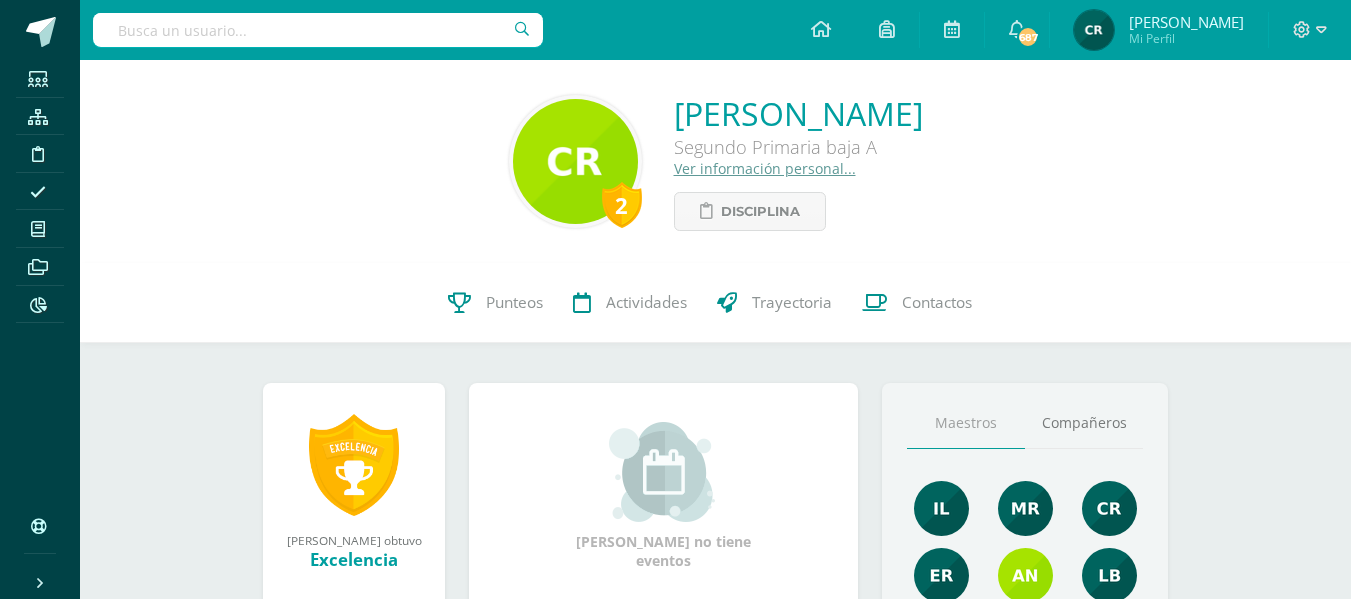scroll, scrollTop: 0, scrollLeft: 0, axis: both 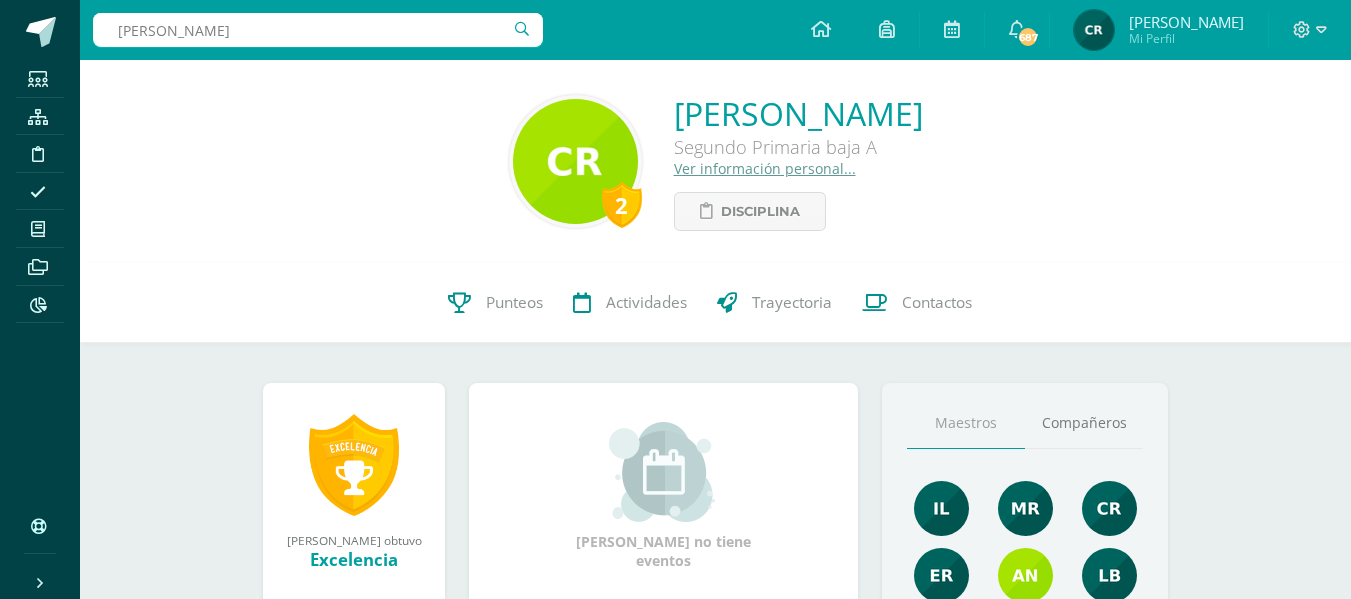 type on "camila guadalupe" 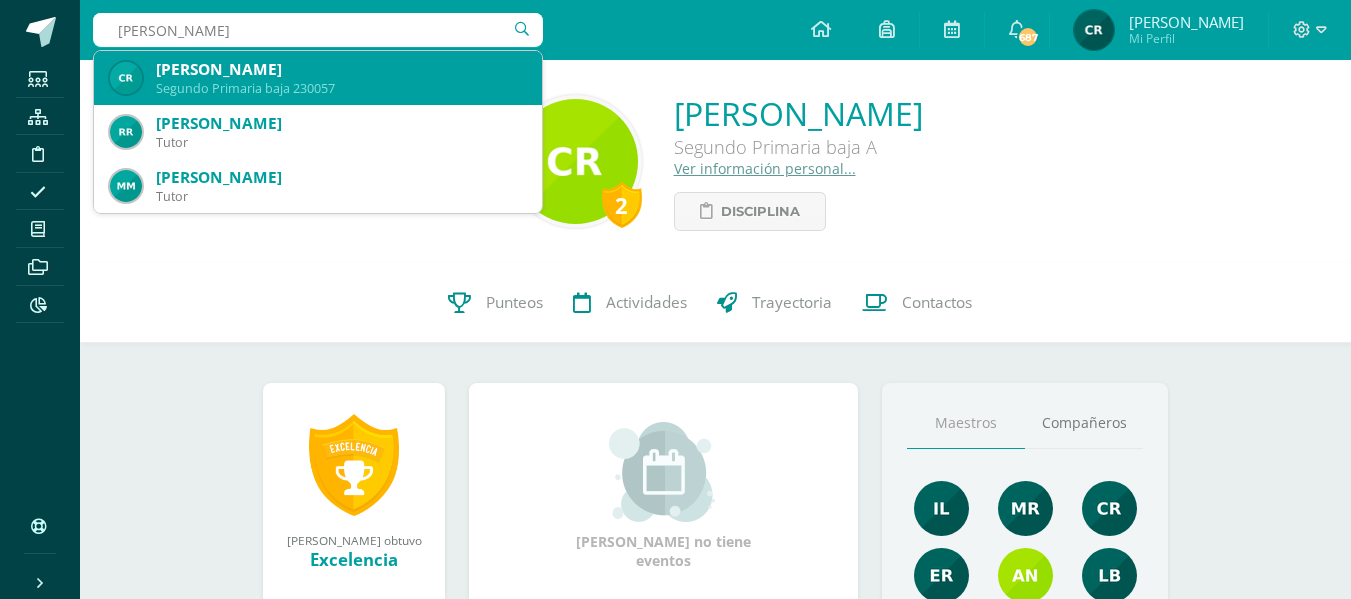 click on "Segundo Primaria baja 230057" at bounding box center [341, 88] 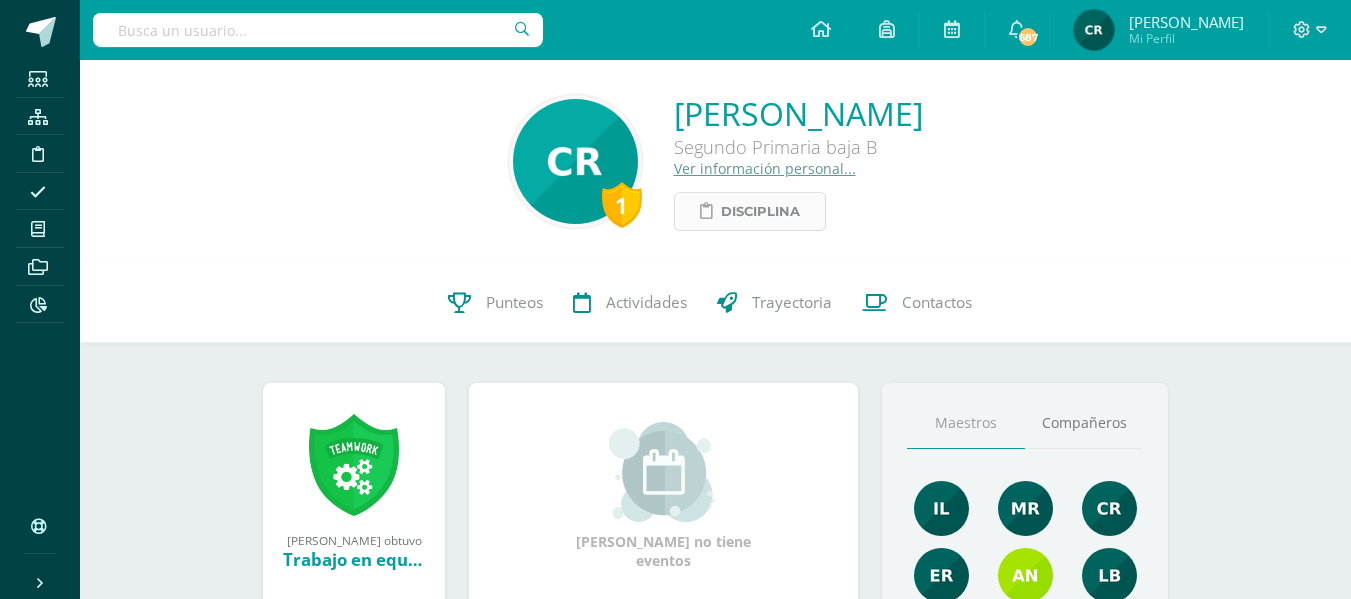 scroll, scrollTop: 0, scrollLeft: 0, axis: both 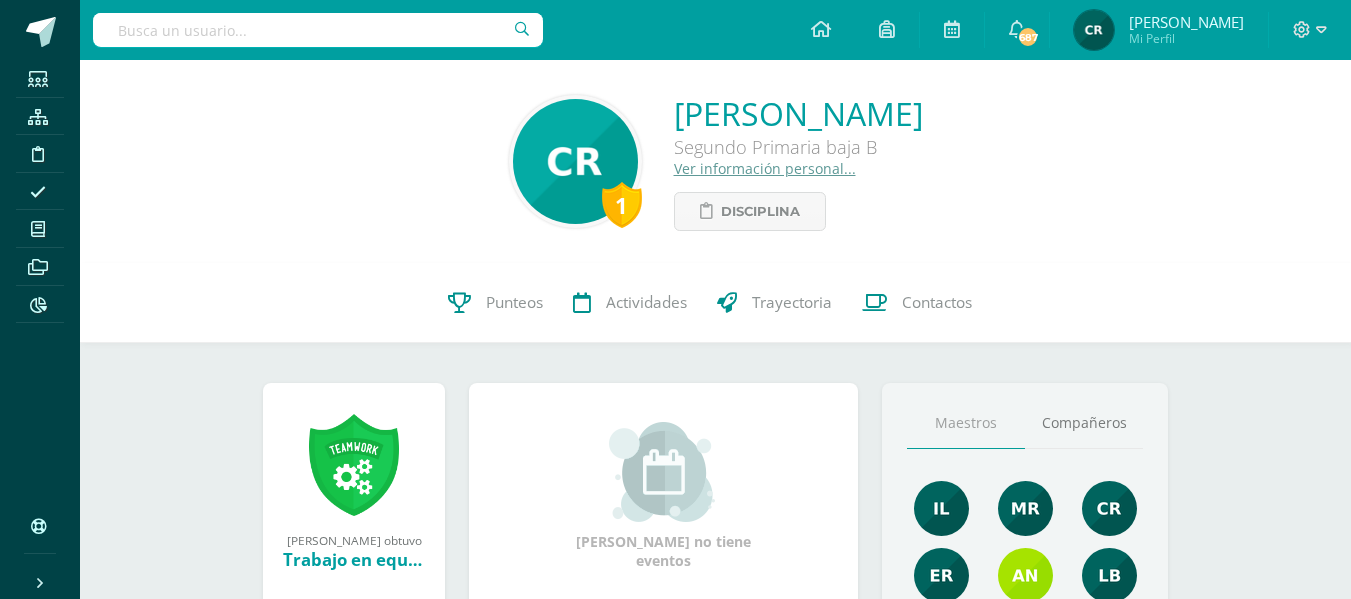 click on "Ver información personal..." at bounding box center [765, 168] 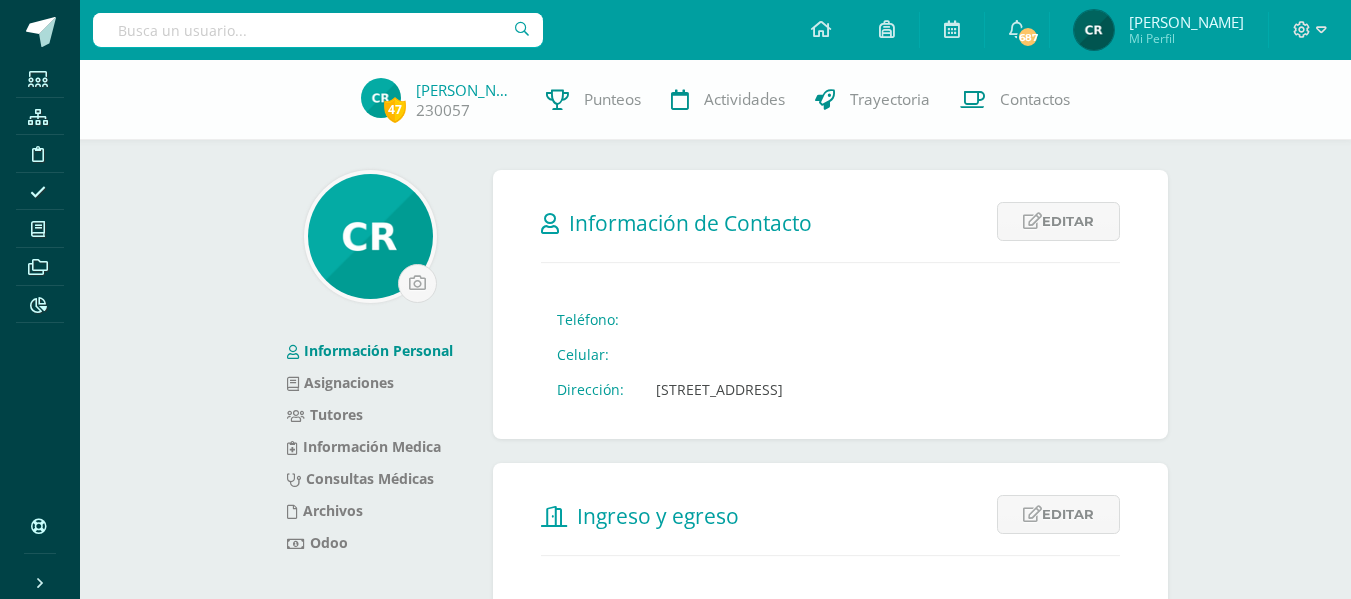 scroll, scrollTop: 0, scrollLeft: 0, axis: both 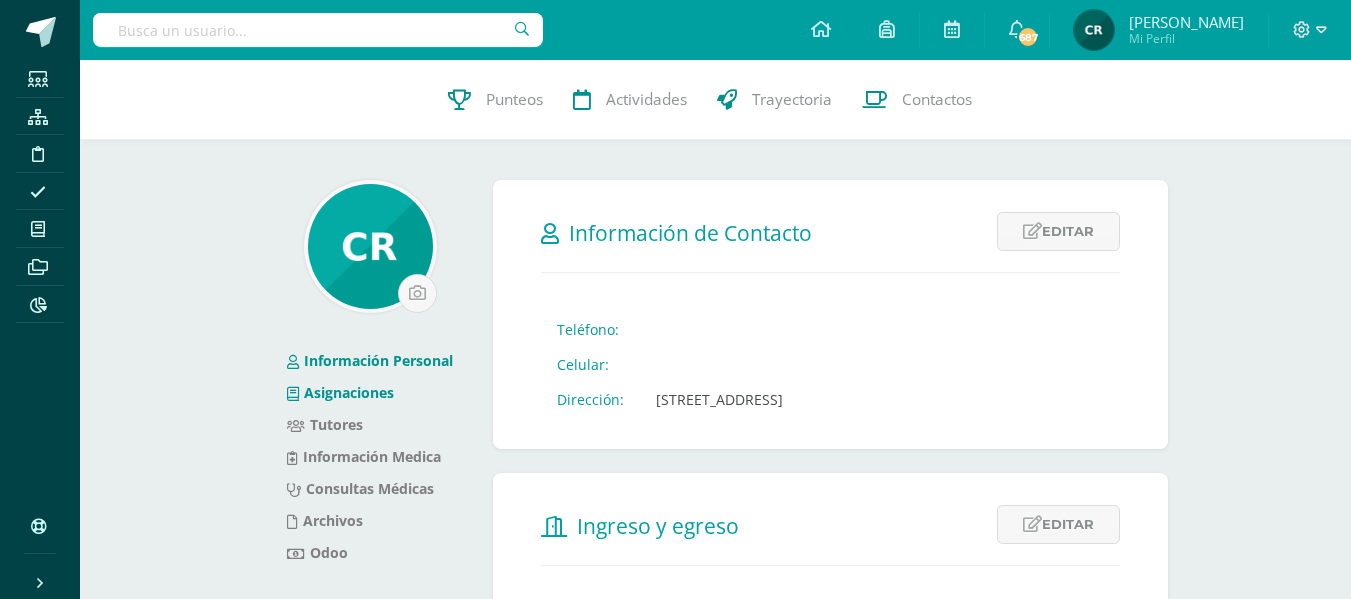 click on "Asignaciones" at bounding box center (340, 392) 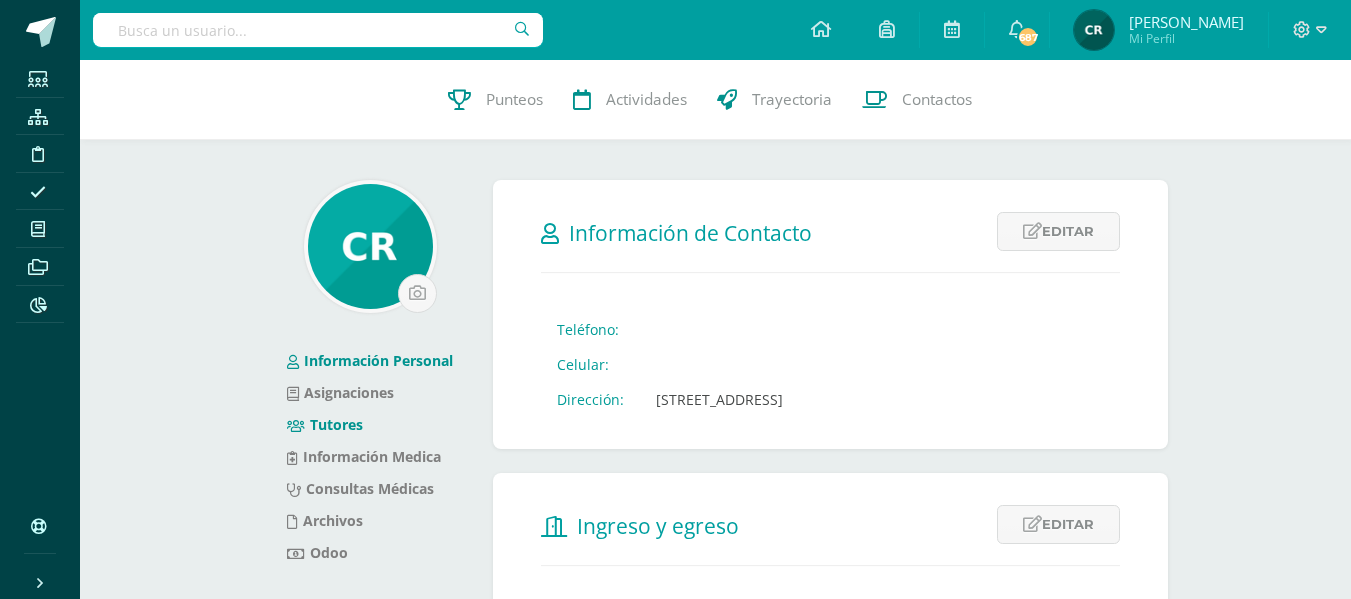 click on "Tutores" at bounding box center [325, 424] 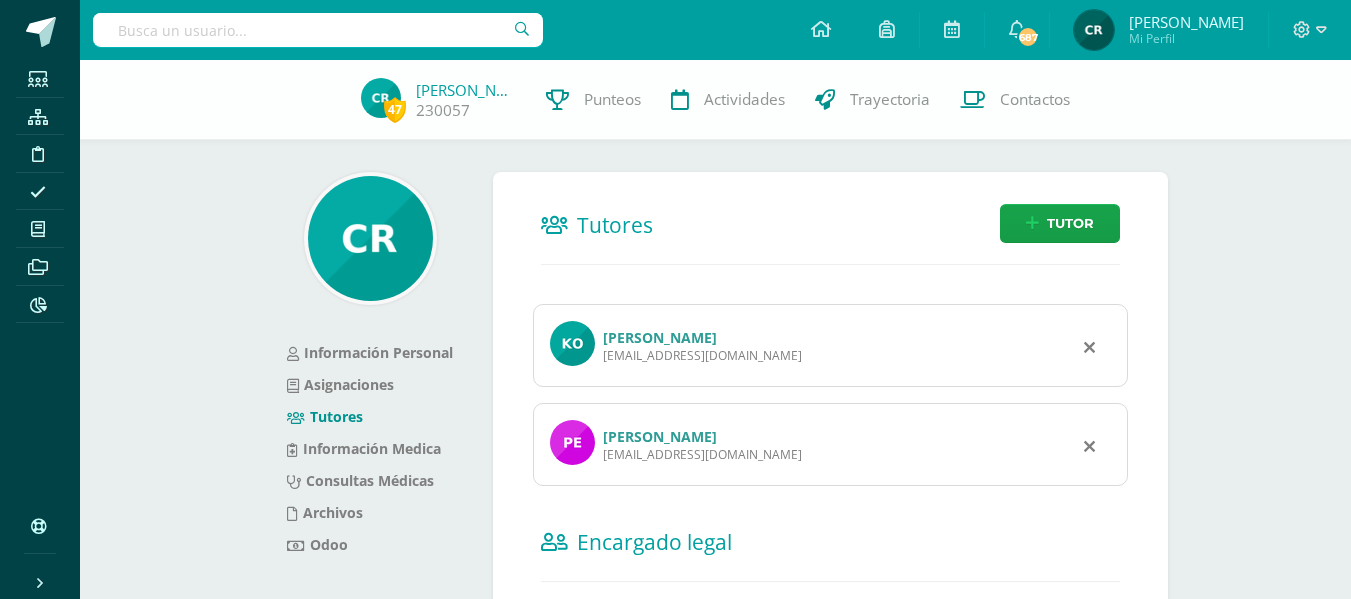 scroll, scrollTop: 0, scrollLeft: 0, axis: both 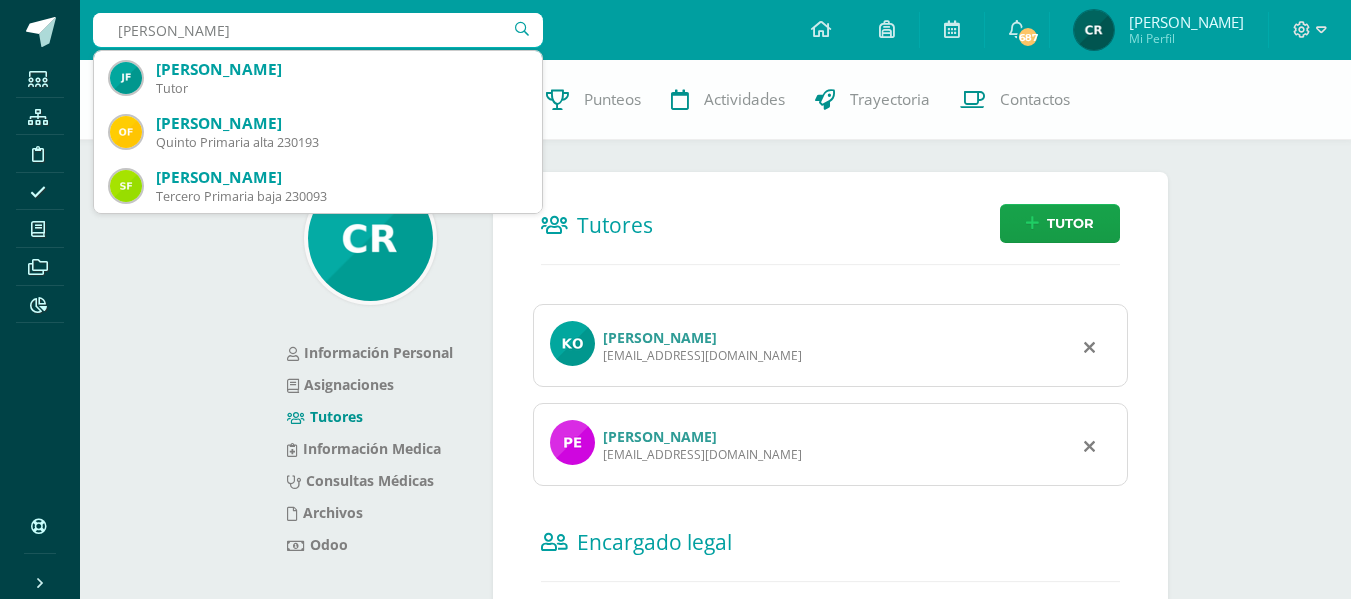 type on "fajardo" 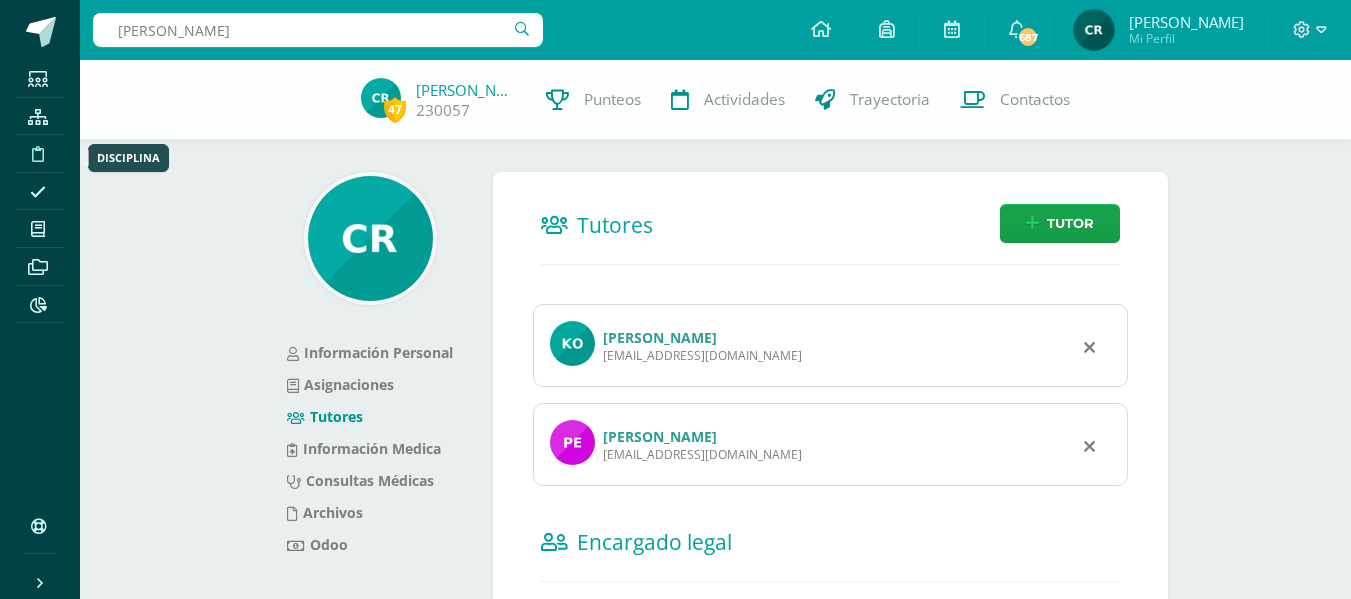 click at bounding box center [38, 153] 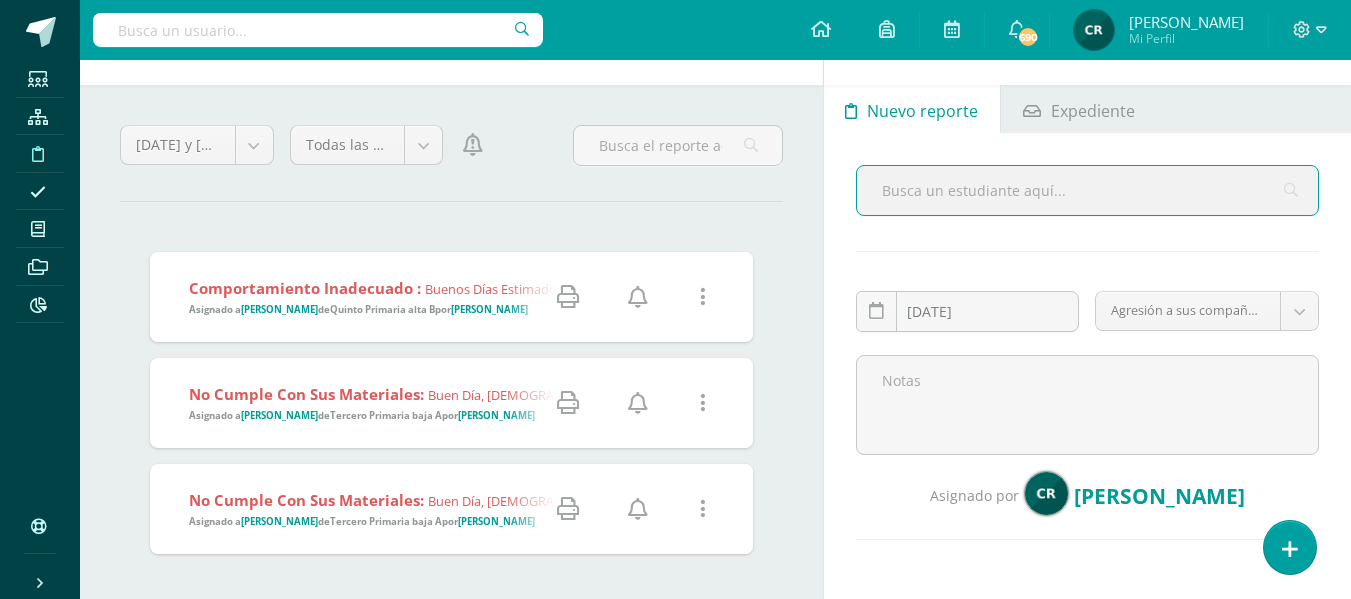 scroll, scrollTop: 100, scrollLeft: 0, axis: vertical 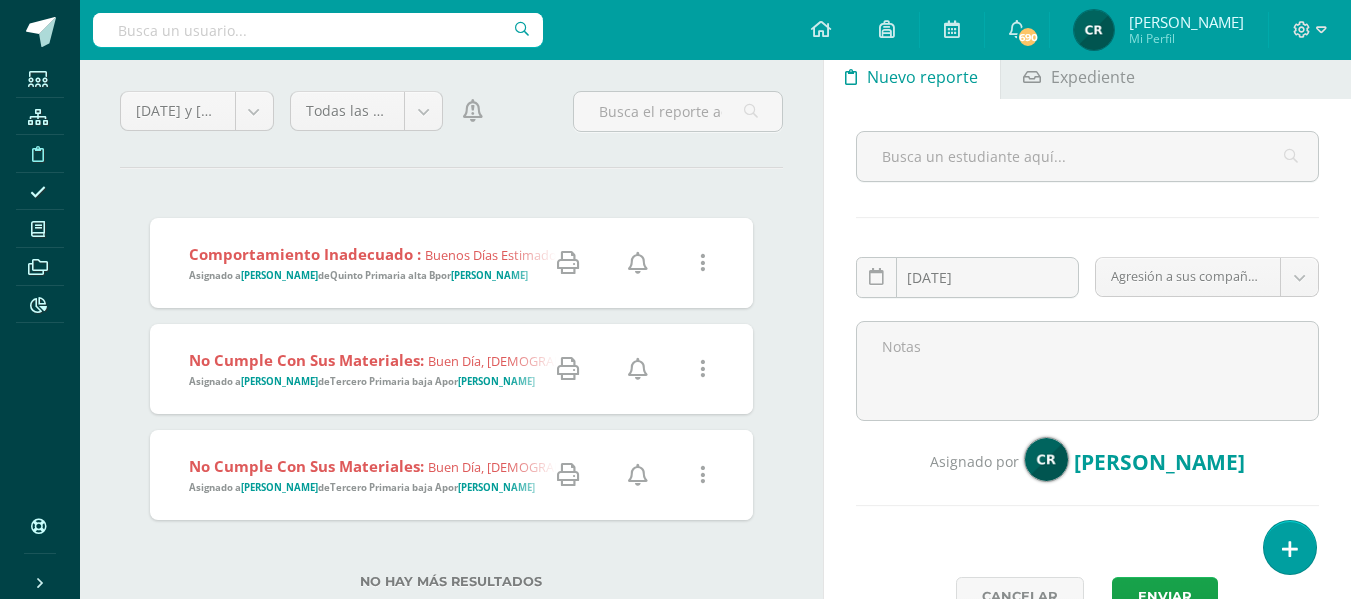 click on "Quinto Primaria alta B" at bounding box center [382, 275] 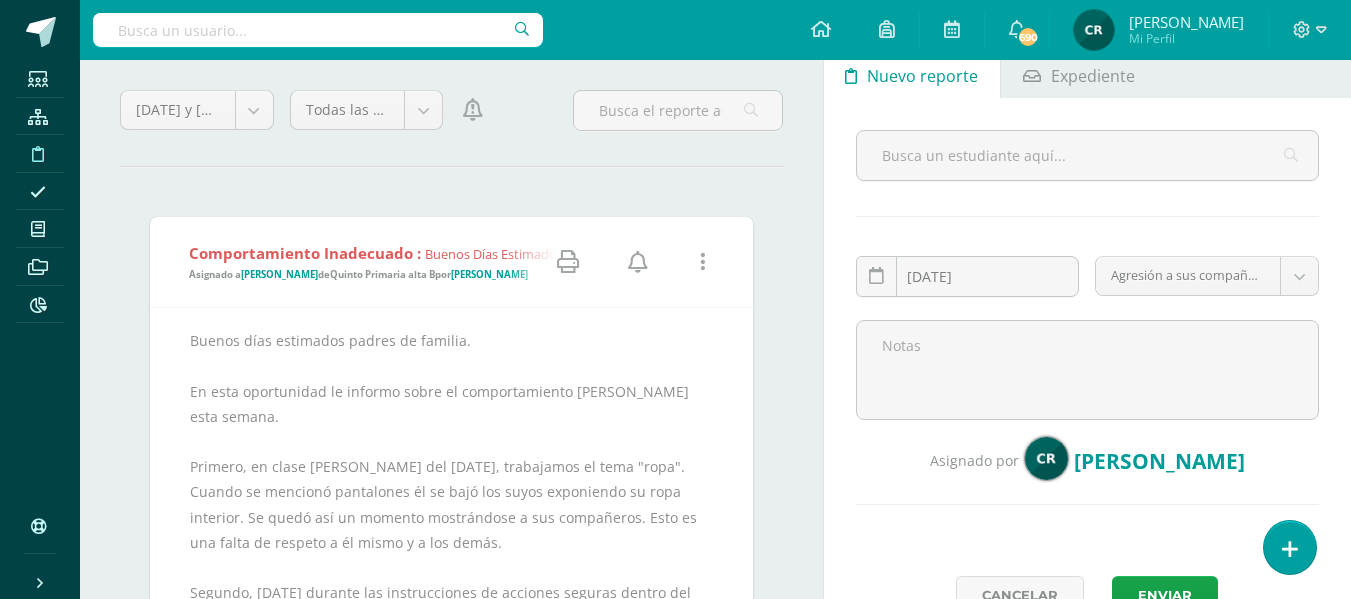 scroll, scrollTop: 100, scrollLeft: 0, axis: vertical 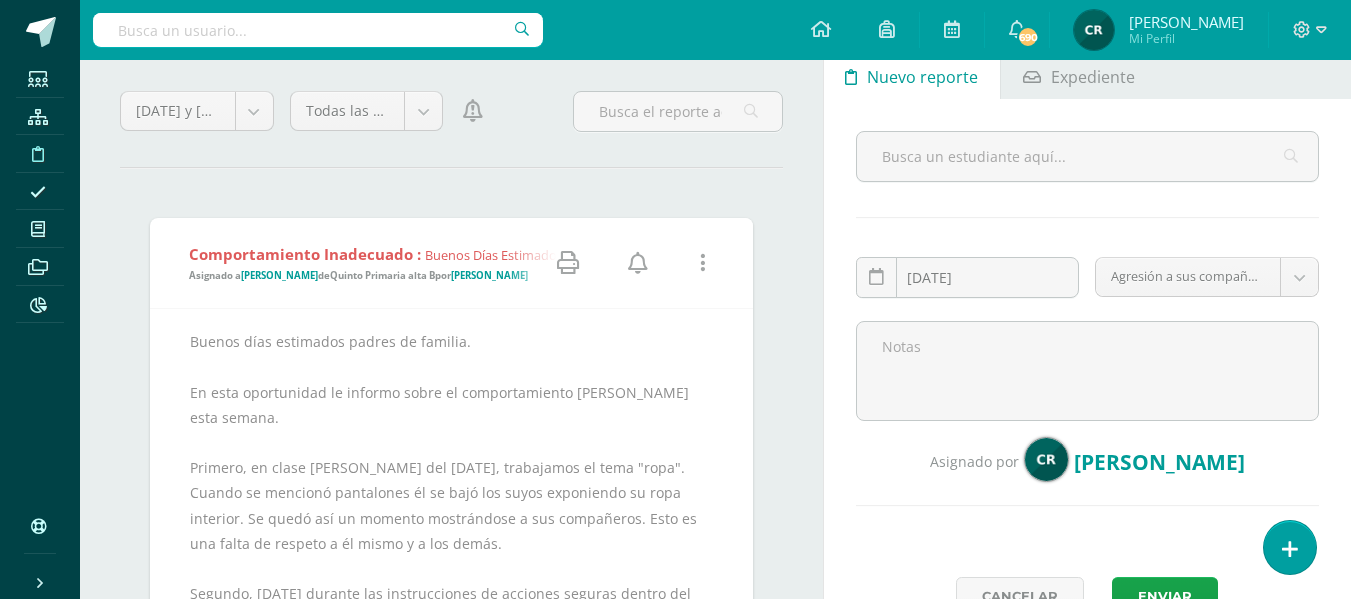 click at bounding box center (638, 263) 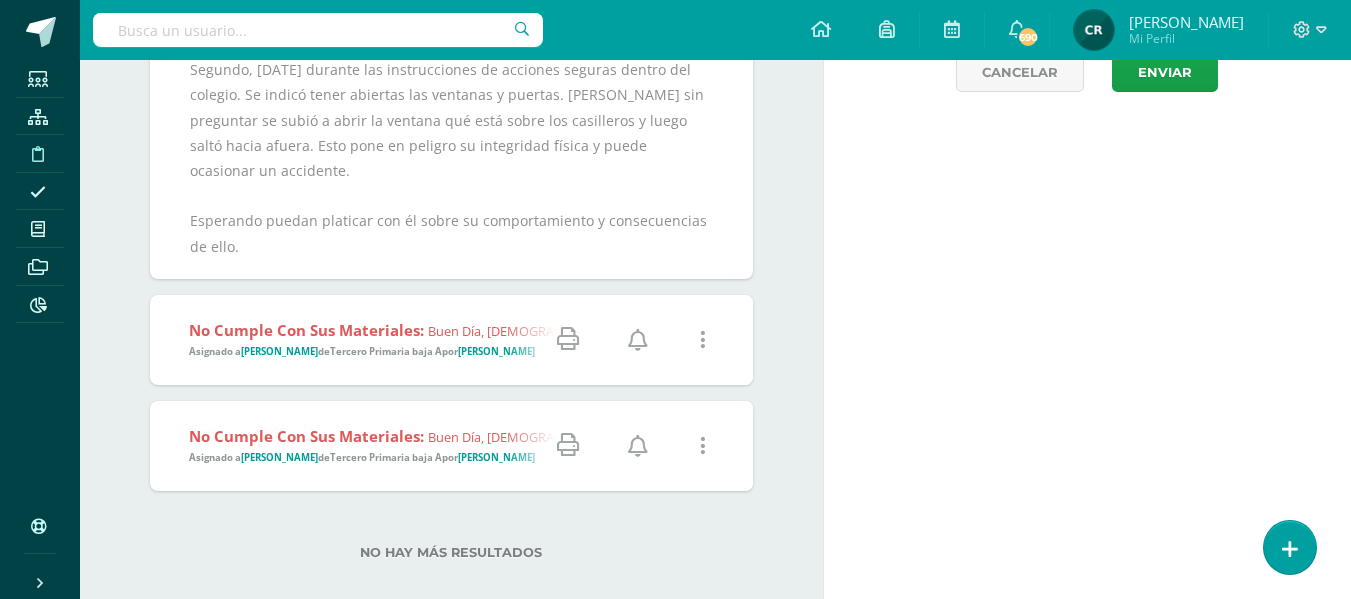 scroll, scrollTop: 654, scrollLeft: 0, axis: vertical 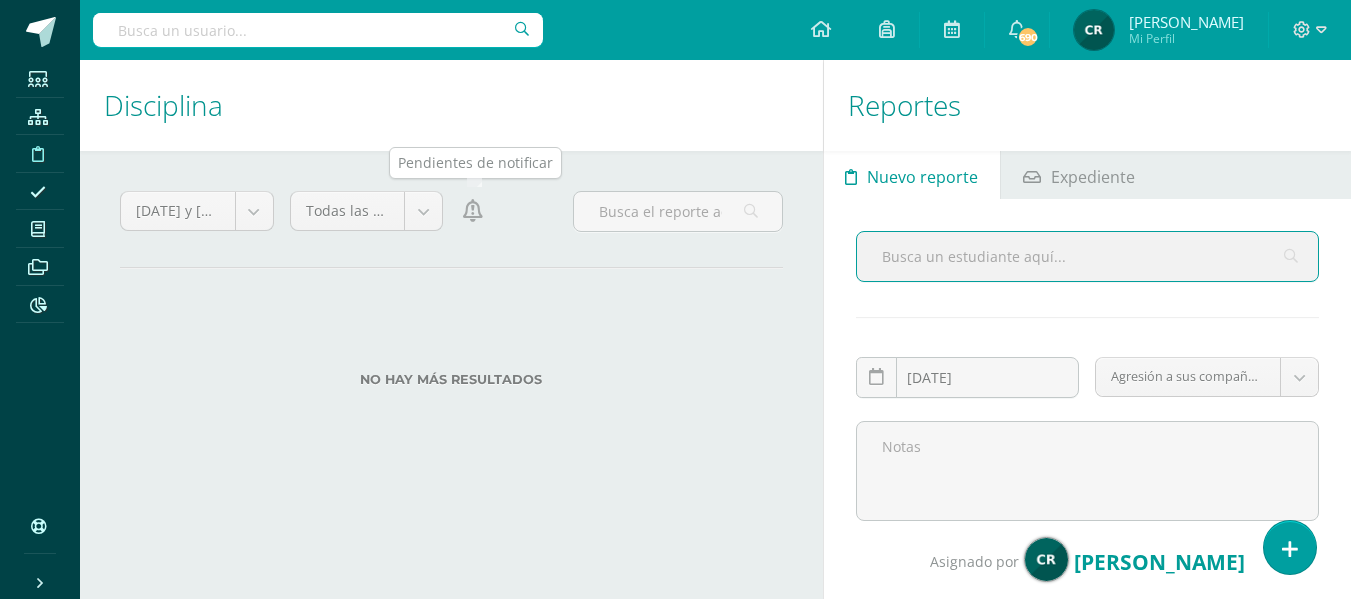 click at bounding box center [473, 211] 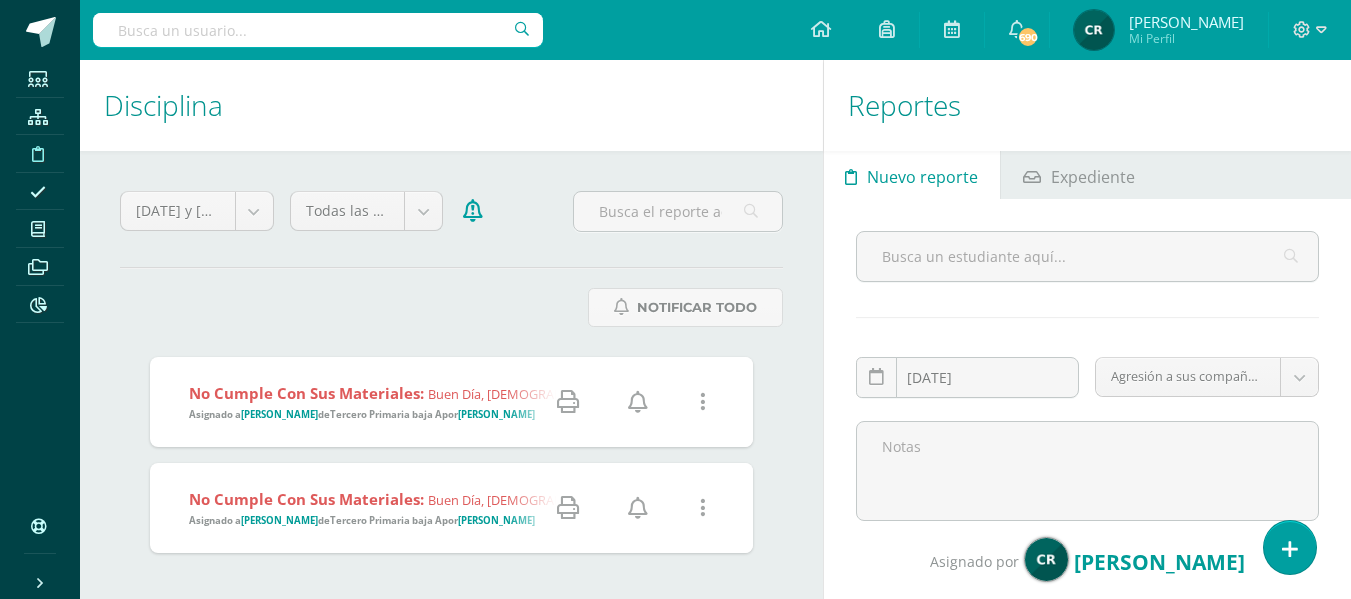 click on "[PERSON_NAME]" at bounding box center [496, 414] 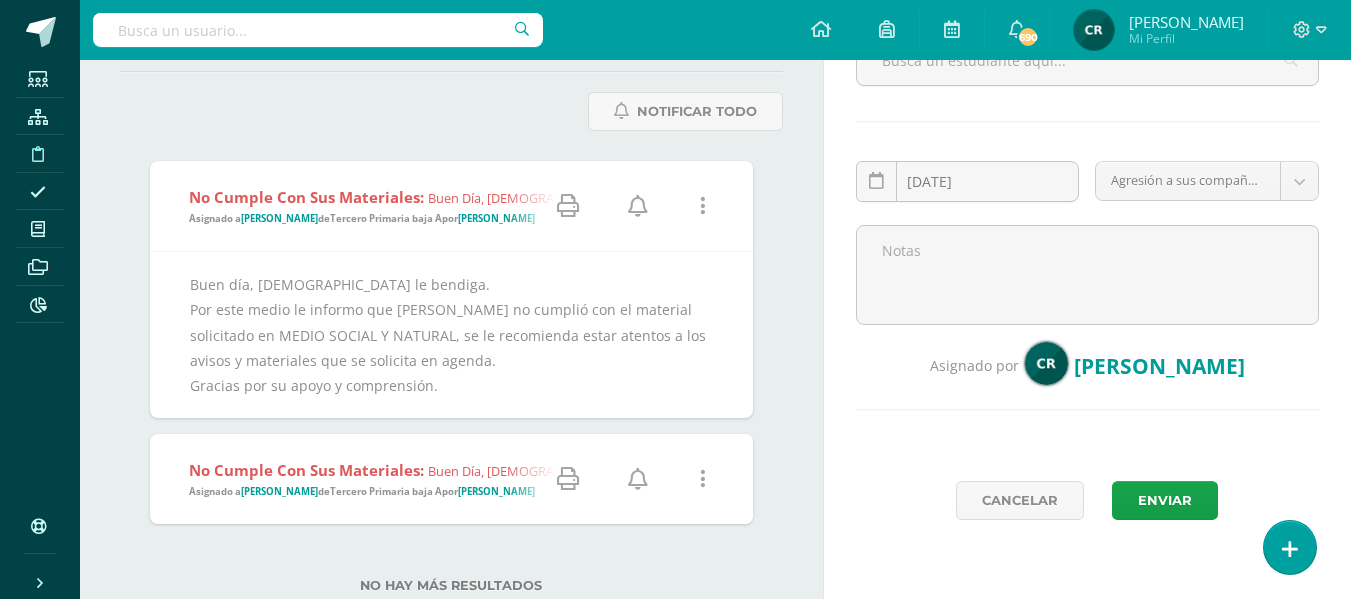 scroll, scrollTop: 200, scrollLeft: 0, axis: vertical 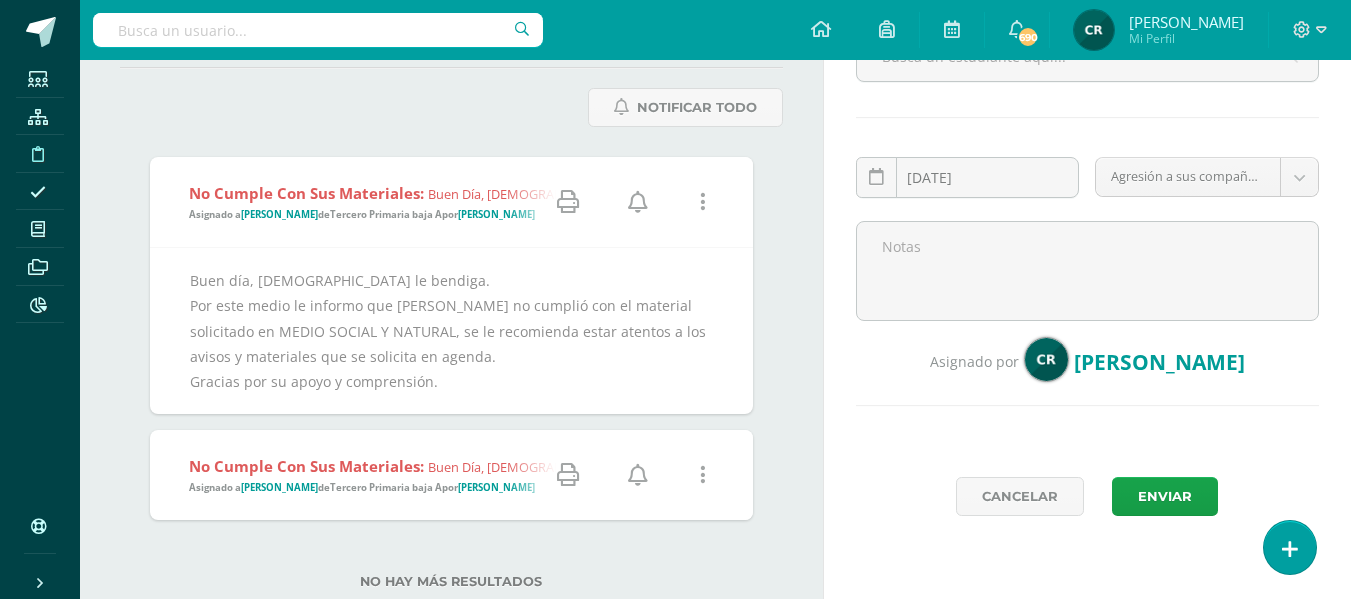 click at bounding box center [638, 202] 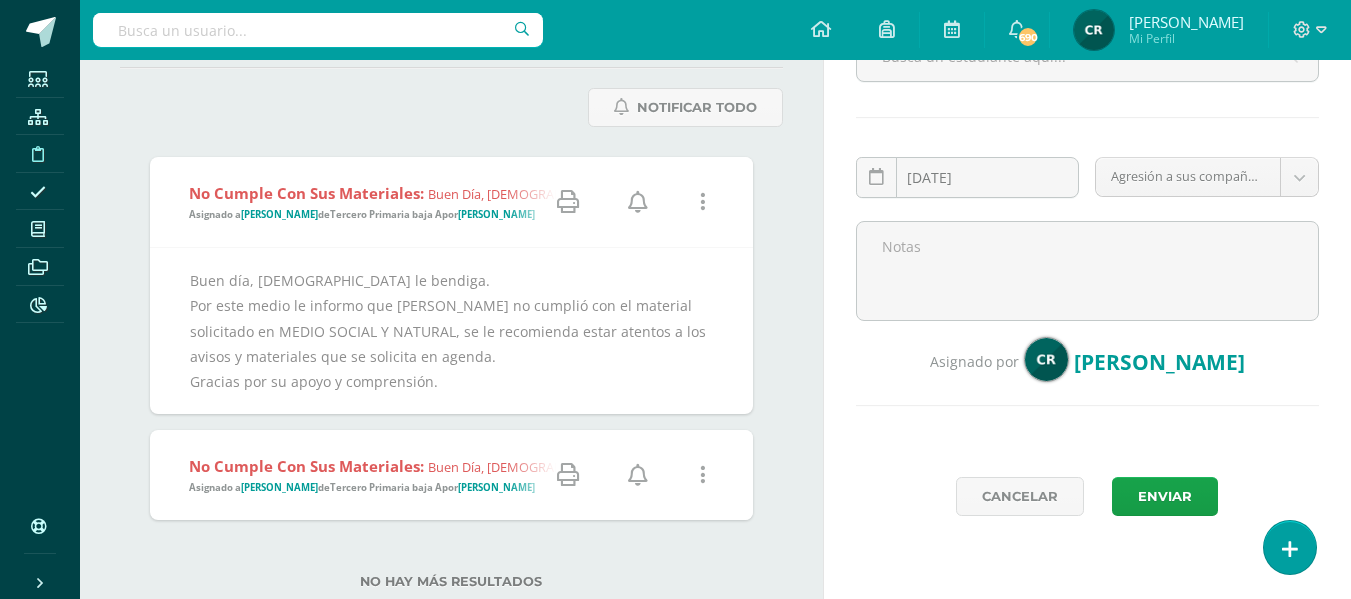 scroll, scrollTop: 284, scrollLeft: 0, axis: vertical 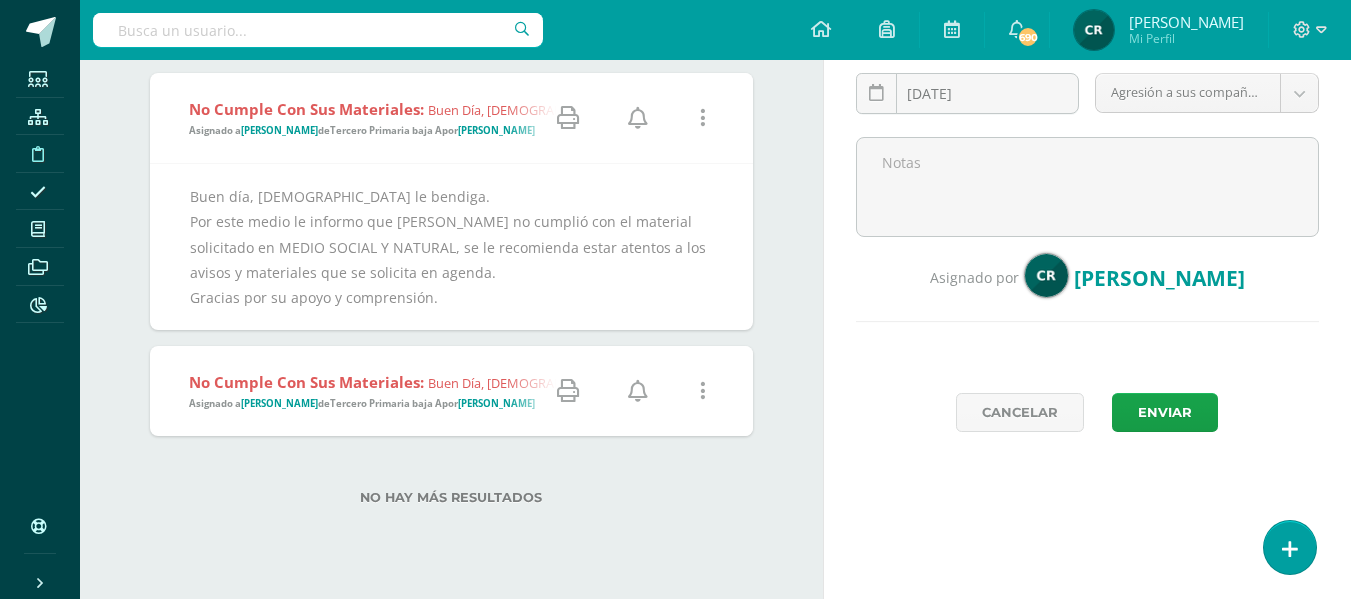click on "Tercero Primaria baja A" at bounding box center (386, 403) 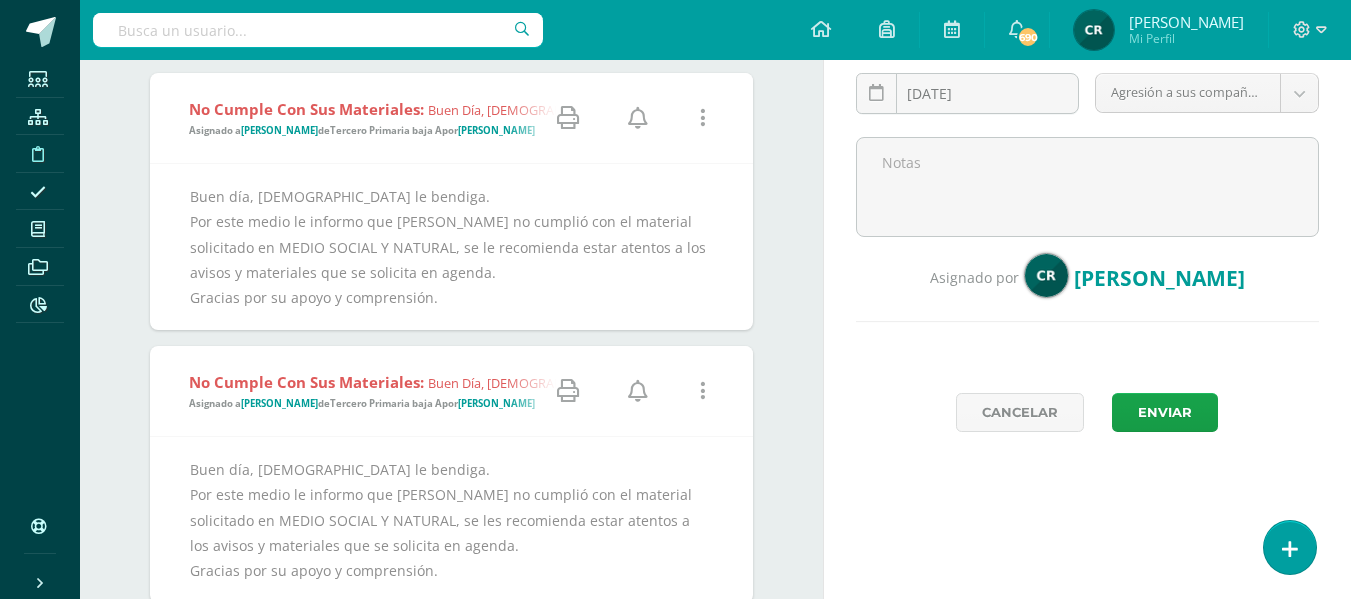 scroll, scrollTop: 384, scrollLeft: 0, axis: vertical 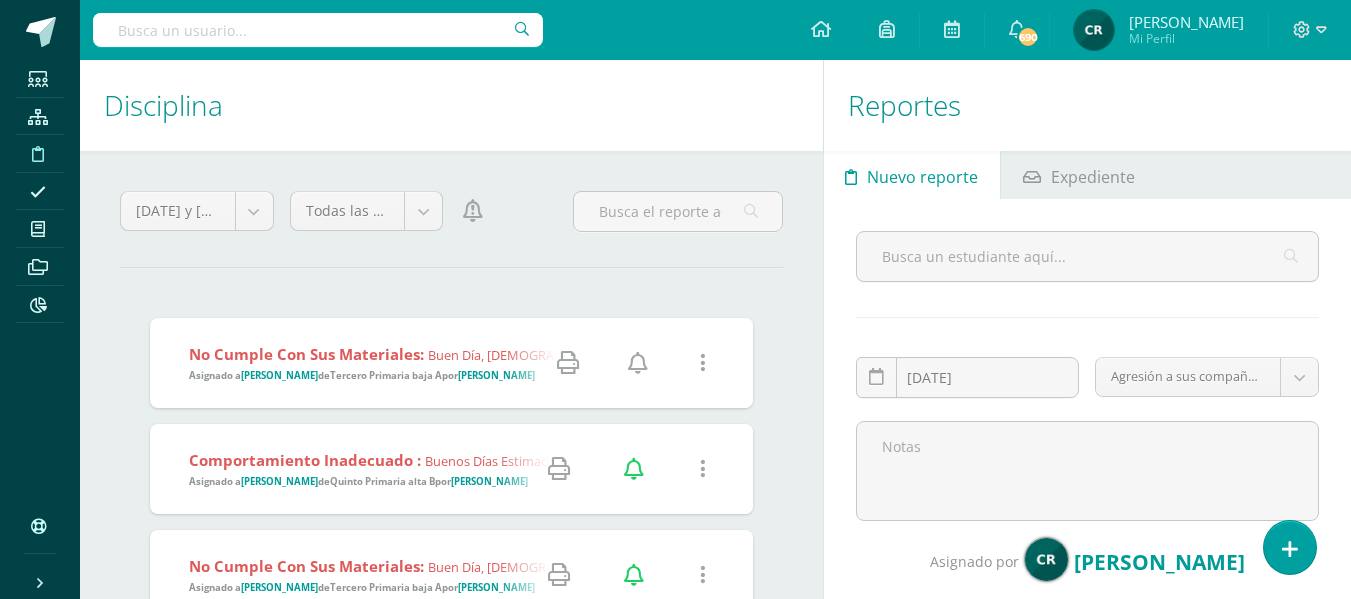 click at bounding box center (638, 363) 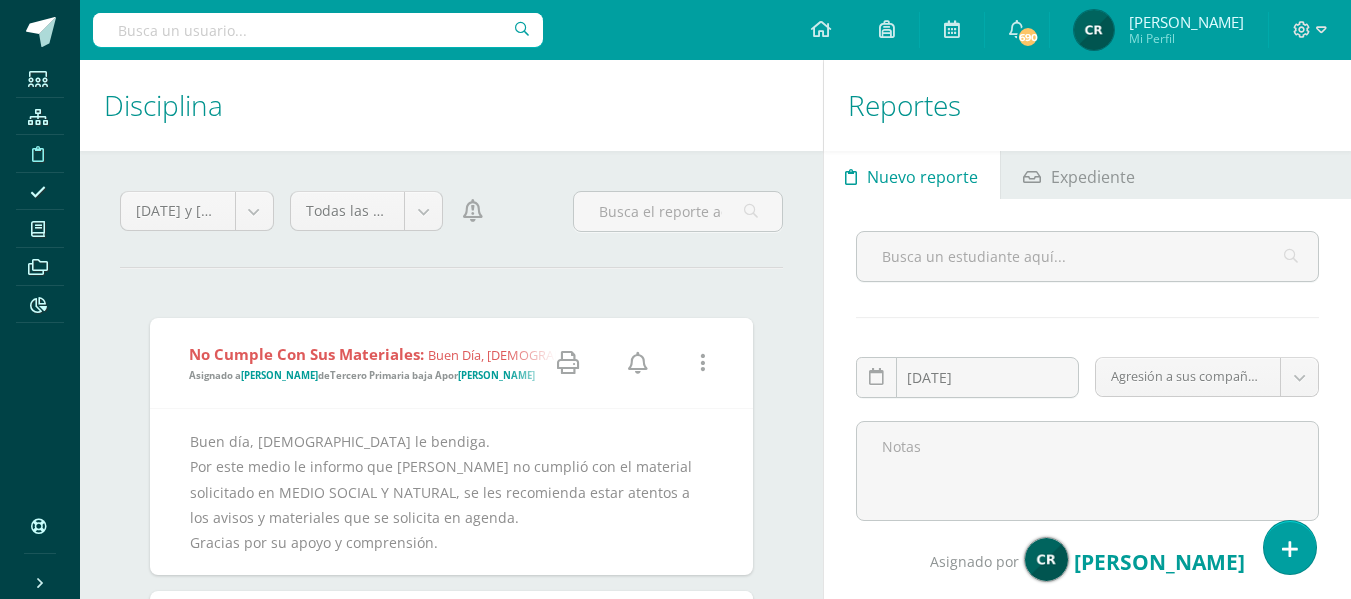 scroll, scrollTop: 100, scrollLeft: 0, axis: vertical 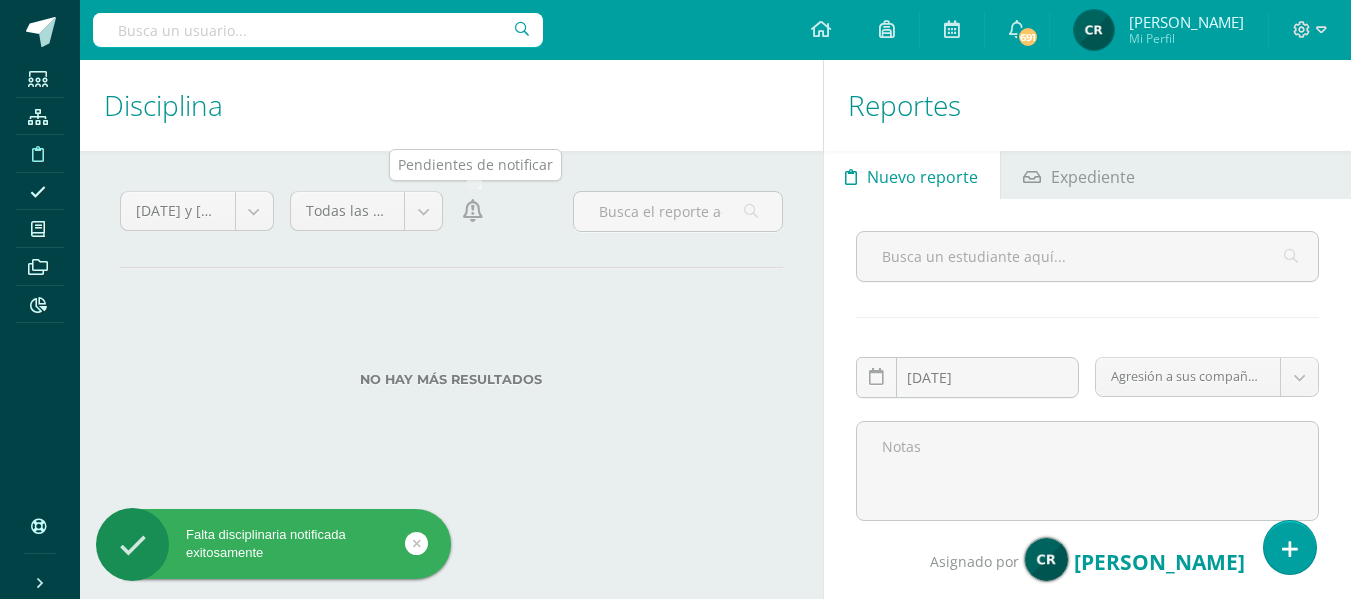 click at bounding box center [473, 211] 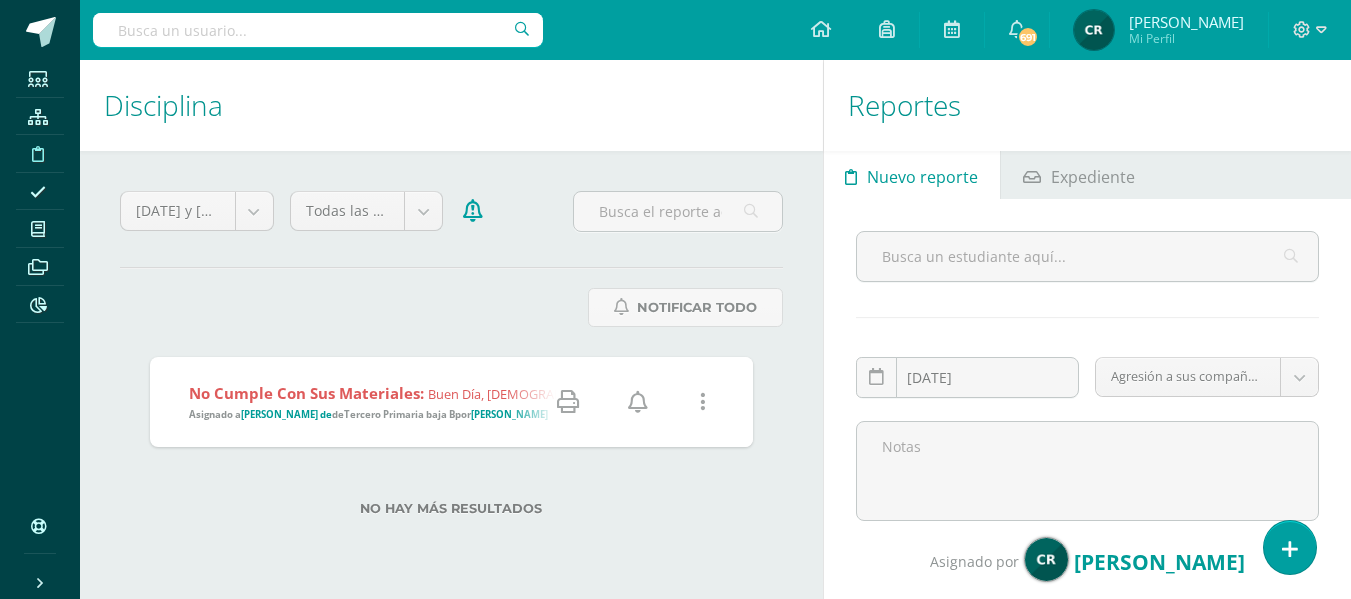click on "Tercero Primaria baja B" at bounding box center (399, 414) 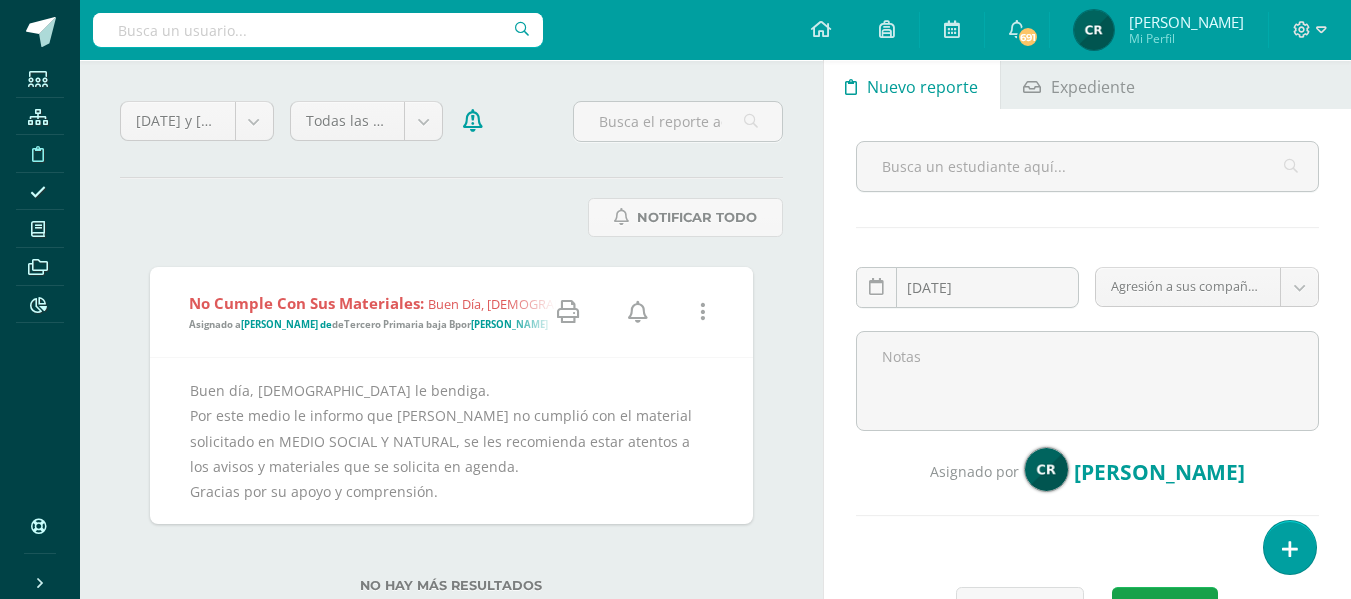 scroll, scrollTop: 100, scrollLeft: 0, axis: vertical 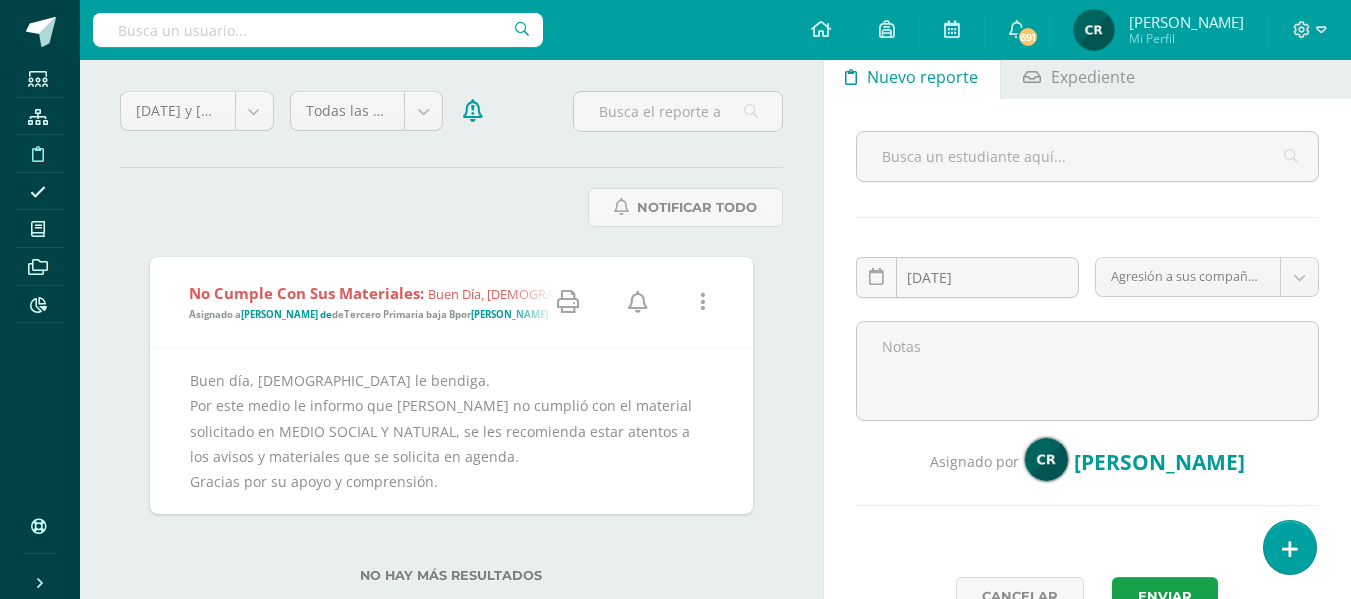 click at bounding box center [638, 302] 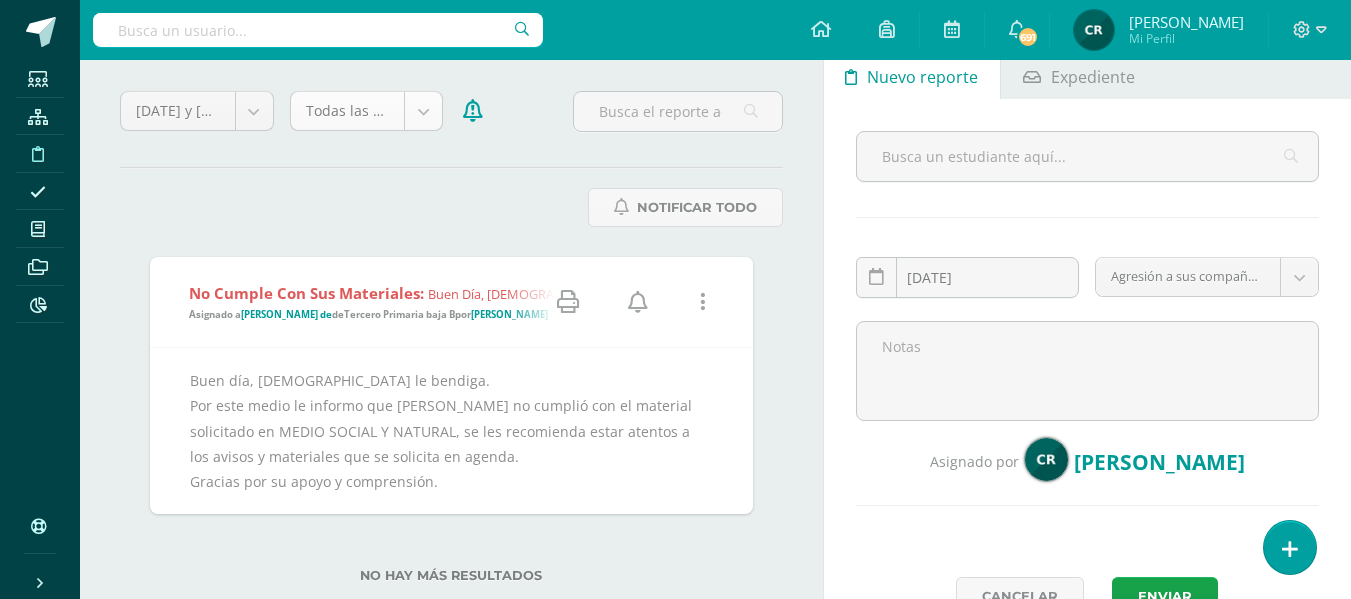 click on "Falta disciplinaria notificada exitosamente         Estudiantes Estructura Disciplina Asistencia Mis cursos Archivos Reportes Soporte
Ayuda
Reportar un problema
Centro de ayuda
Últimas actualizaciones
Cerrar panel
Artes Plásticas
Segundo
Primaria baja
"A"
Actividades Estudiantes Planificación Dosificación
Comunicación y  Lenguaje - Áreas Integradas
Segundo
Primaria baja
"A"
Actividades Estudiantes Planificación Dosificación
Deporte
Actividades Estudiantes Planificación Dosificación Actividades 1" at bounding box center [675, 199] 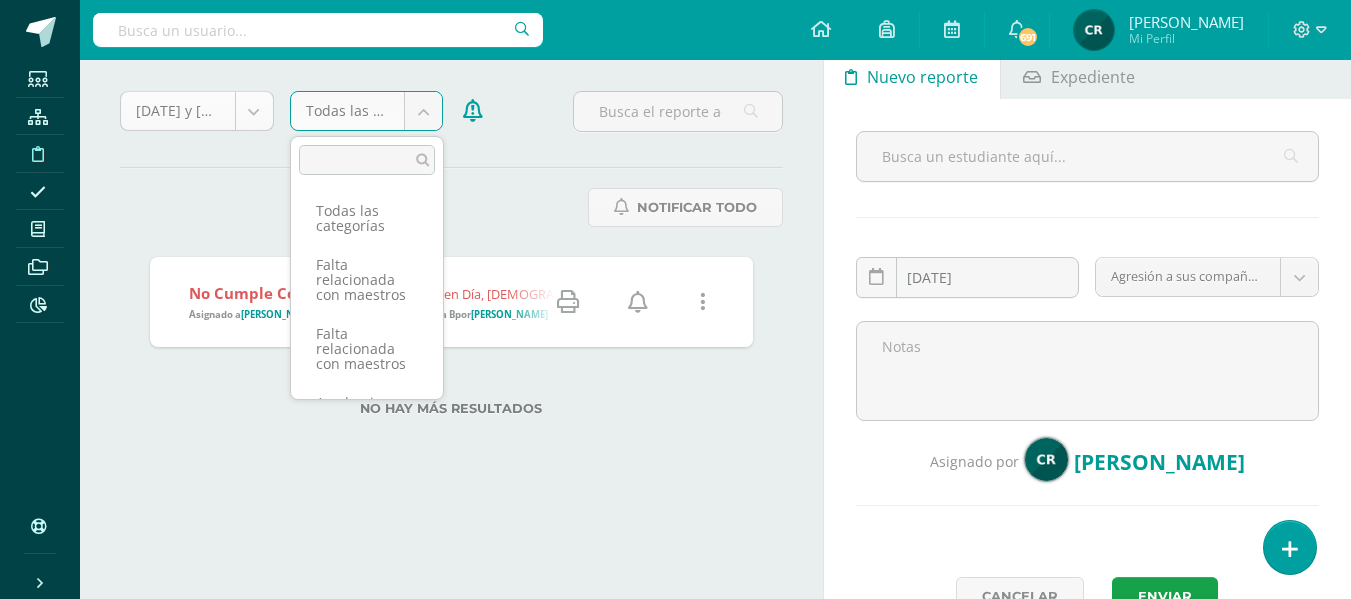 click on "Falta disciplinaria notificada exitosamente         Estudiantes Estructura Disciplina Asistencia Mis cursos Archivos Reportes Soporte
Ayuda
Reportar un problema
Centro de ayuda
Últimas actualizaciones
Cerrar panel
Artes Plásticas
Segundo
Primaria baja
"A"
Actividades Estudiantes Planificación Dosificación
Comunicación y  Lenguaje - Áreas Integradas
Segundo
Primaria baja
"A"
Actividades Estudiantes Planificación Dosificación
Deporte
Actividades Estudiantes Planificación Dosificación Actividades 1" at bounding box center [675, 199] 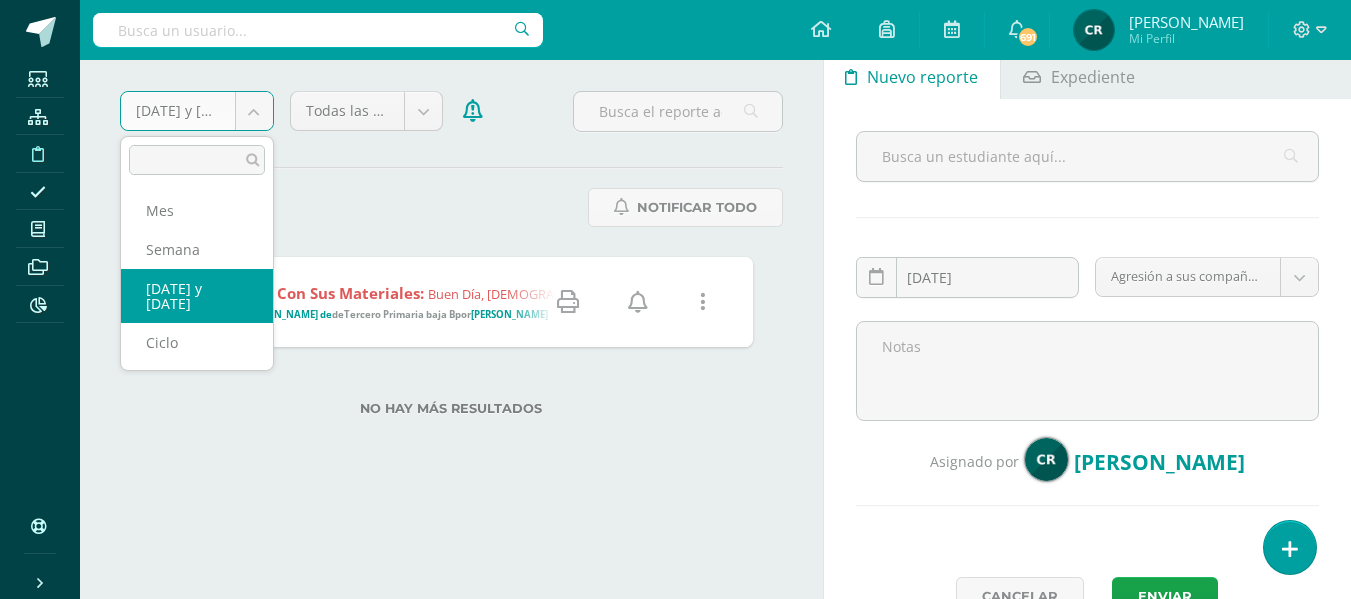 click on "Falta disciplinaria notificada exitosamente         Estudiantes Estructura Disciplina Asistencia Mis cursos Archivos Reportes Soporte
Ayuda
Reportar un problema
Centro de ayuda
Últimas actualizaciones
Cerrar panel
Artes Plásticas
Segundo
Primaria baja
"A"
Actividades Estudiantes Planificación Dosificación
Comunicación y  Lenguaje - Áreas Integradas
Segundo
Primaria baja
"A"
Actividades Estudiantes Planificación Dosificación
Deporte
Actividades Estudiantes Planificación Dosificación Actividades 1" at bounding box center [675, 199] 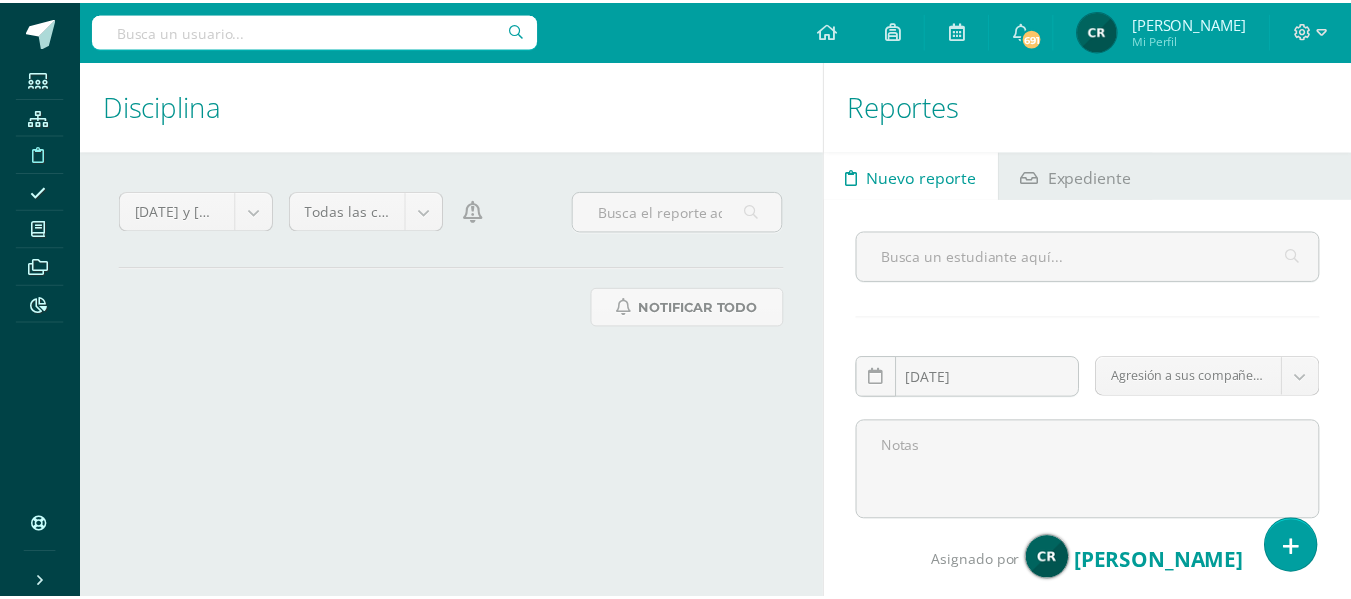 scroll, scrollTop: 0, scrollLeft: 0, axis: both 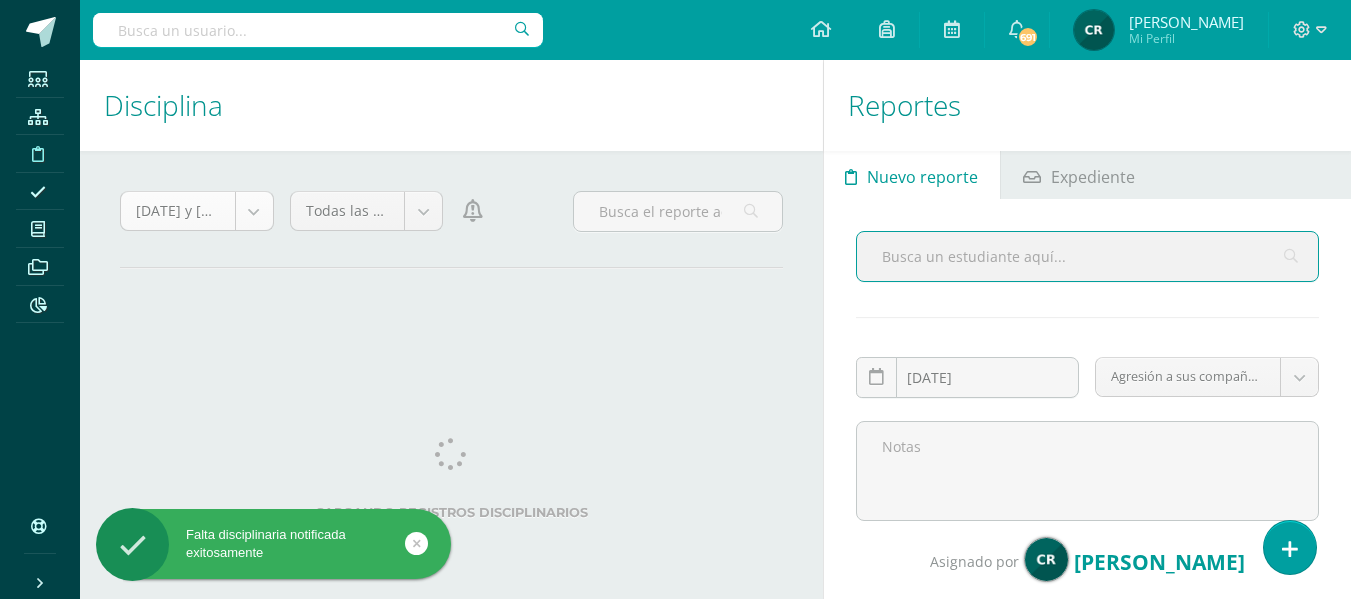 click on "Falta disciplinaria notificada exitosamente         Estudiantes Estructura Disciplina Asistencia Mis cursos Archivos Reportes Soporte
Ayuda
Reportar un problema
Centro de ayuda
Últimas actualizaciones
Cerrar panel
Artes Plásticas
Segundo
Primaria baja
"A"
Actividades Estudiantes Planificación Dosificación
Comunicación y  Lenguaje - Áreas Integradas
Segundo
Primaria baja
"A"
Actividades Estudiantes Planificación Dosificación
Deporte
Actividades Estudiantes Planificación Dosificación Actividades 1" at bounding box center [675, 299] 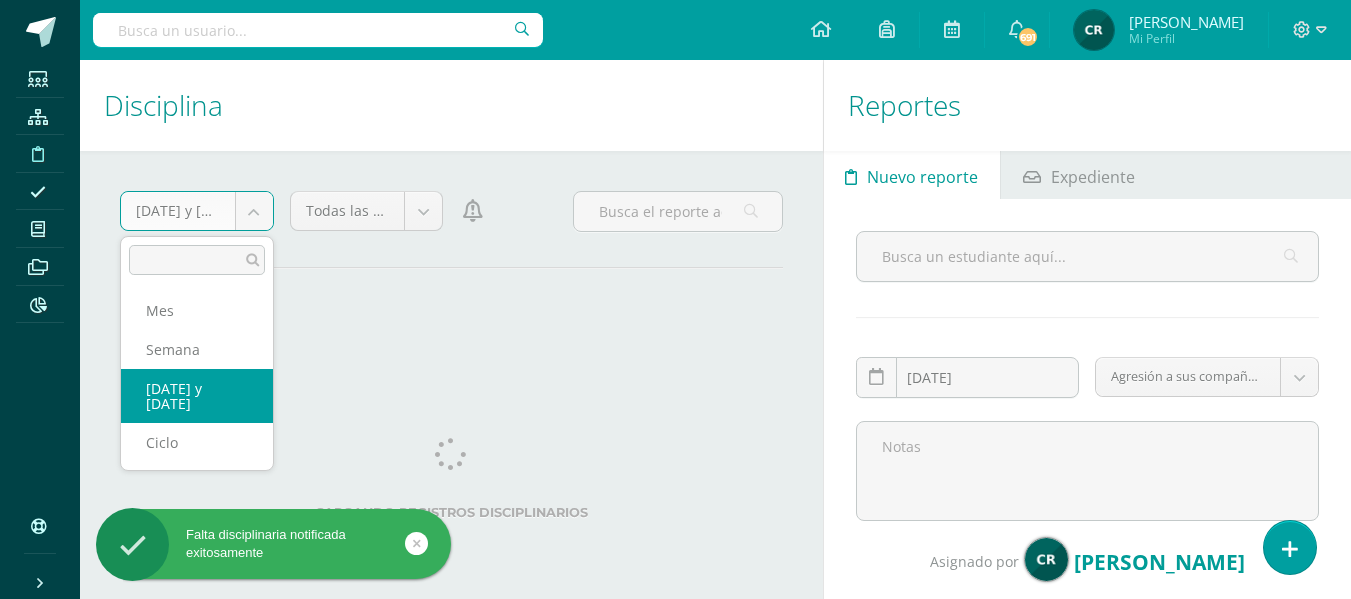 scroll, scrollTop: 0, scrollLeft: 0, axis: both 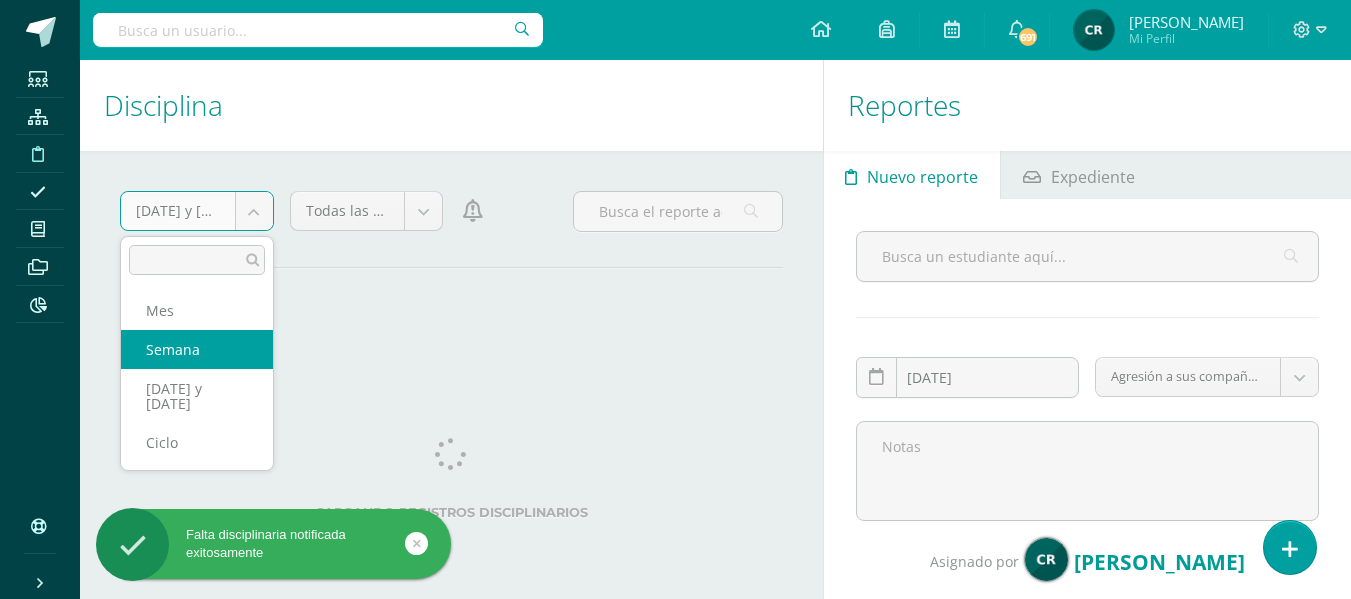 select on "week" 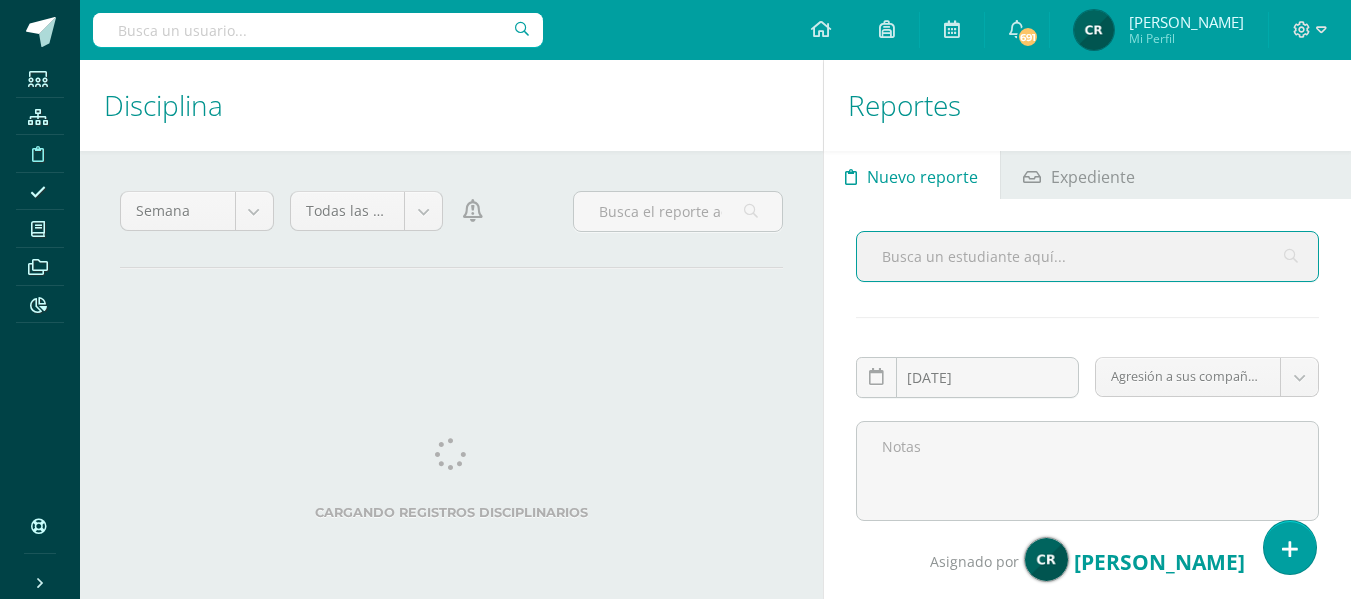 scroll, scrollTop: 0, scrollLeft: 0, axis: both 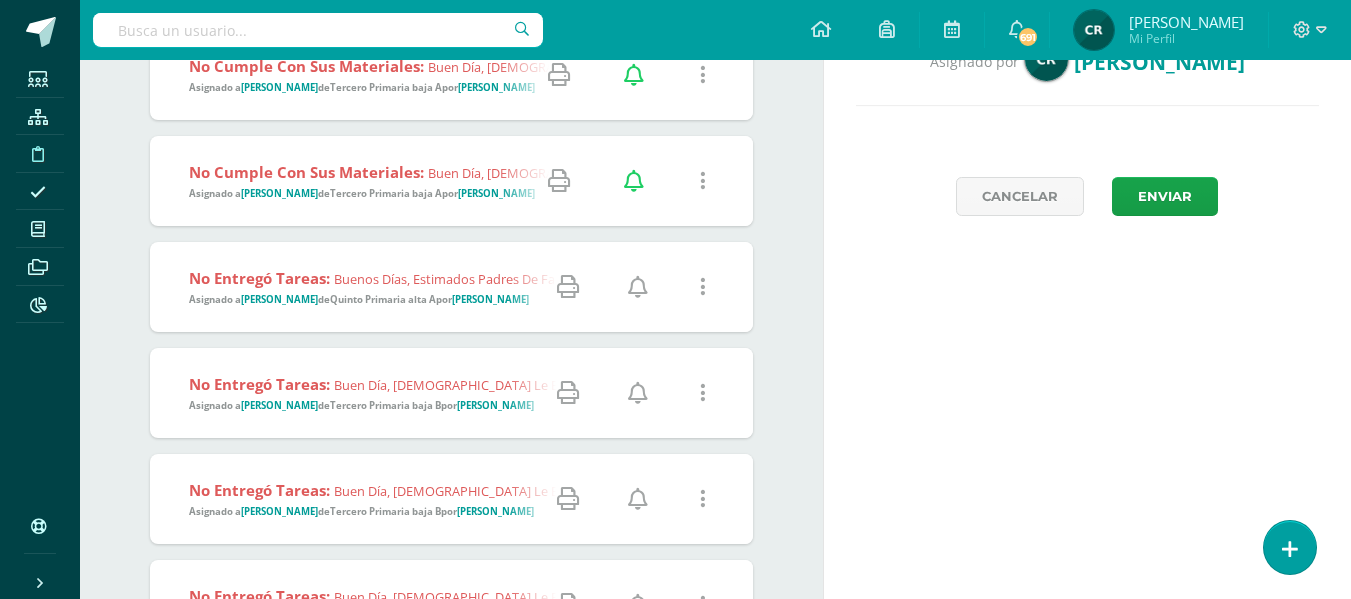 click on "Quinto Primaria alta A" at bounding box center (383, 299) 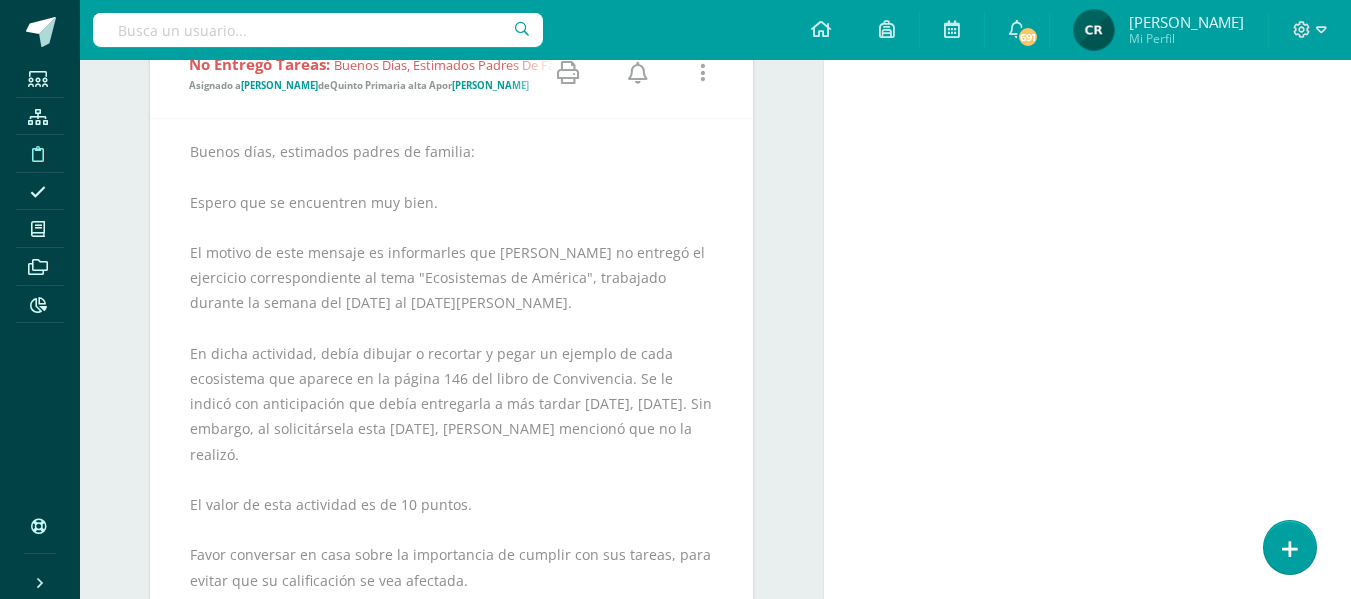 scroll, scrollTop: 700, scrollLeft: 0, axis: vertical 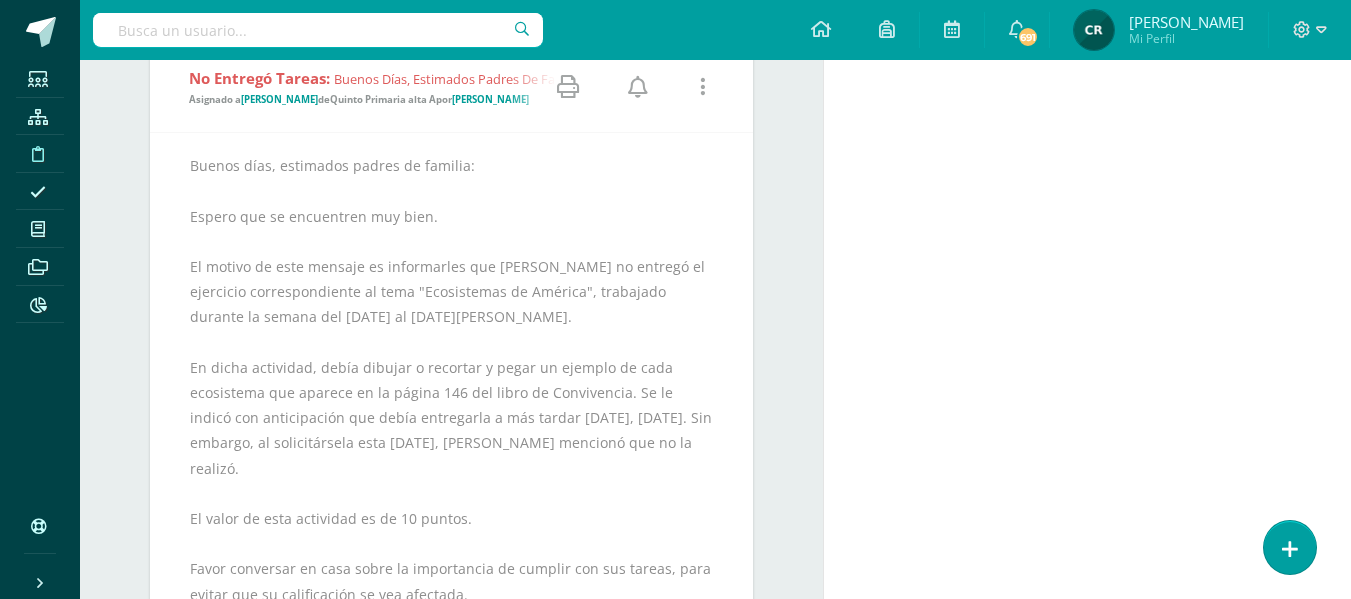 click at bounding box center (638, 87) 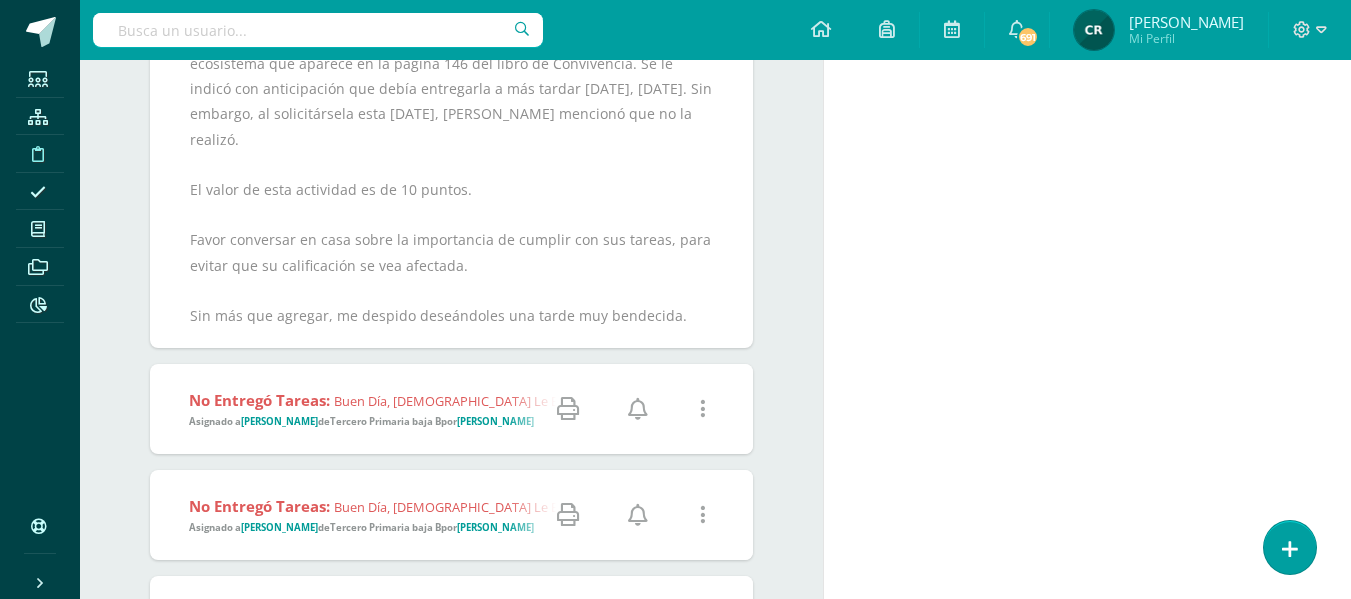 scroll, scrollTop: 1100, scrollLeft: 0, axis: vertical 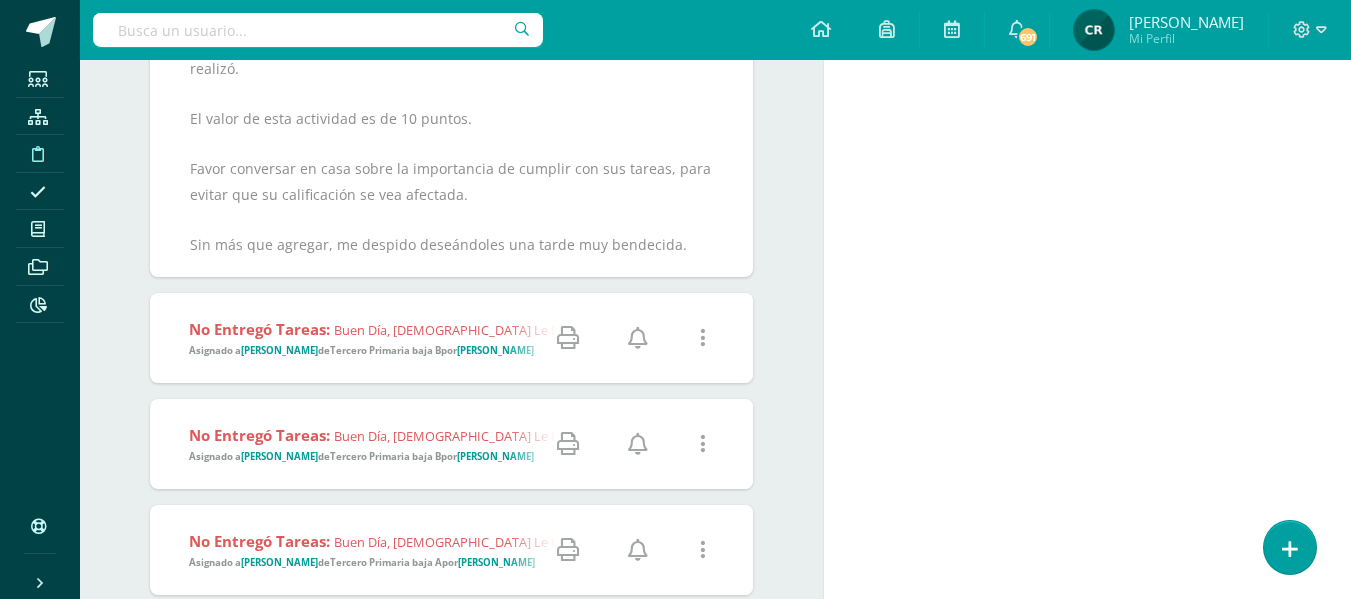 click at bounding box center (638, 338) 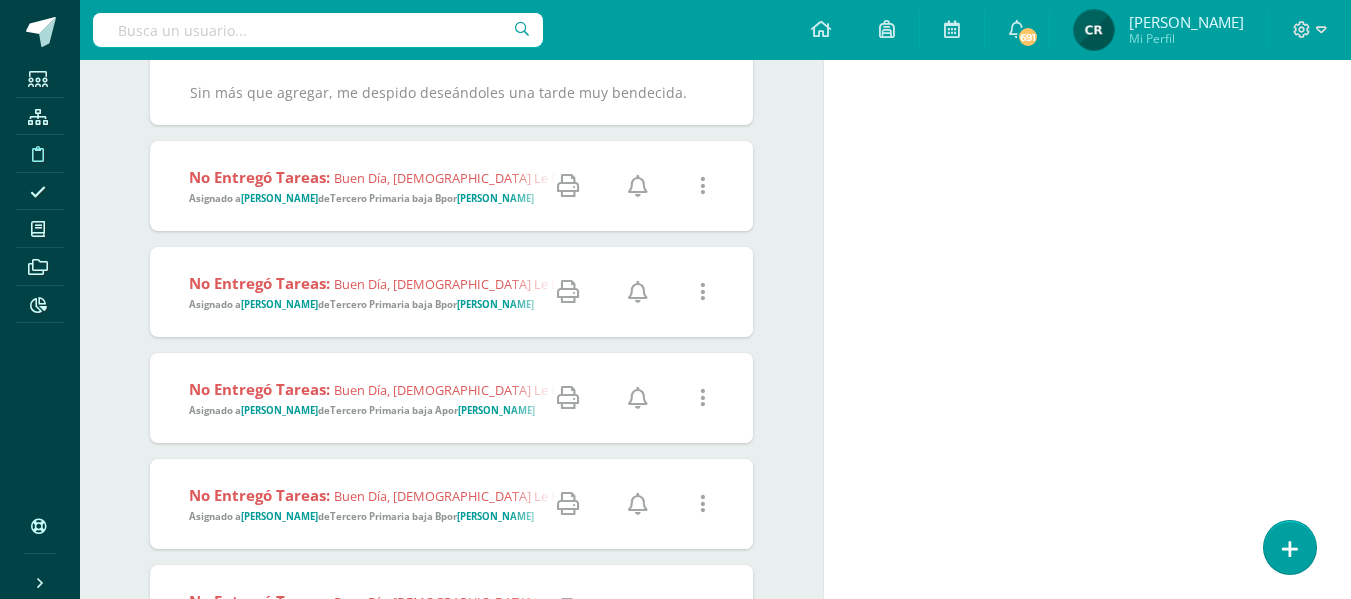 scroll, scrollTop: 1300, scrollLeft: 0, axis: vertical 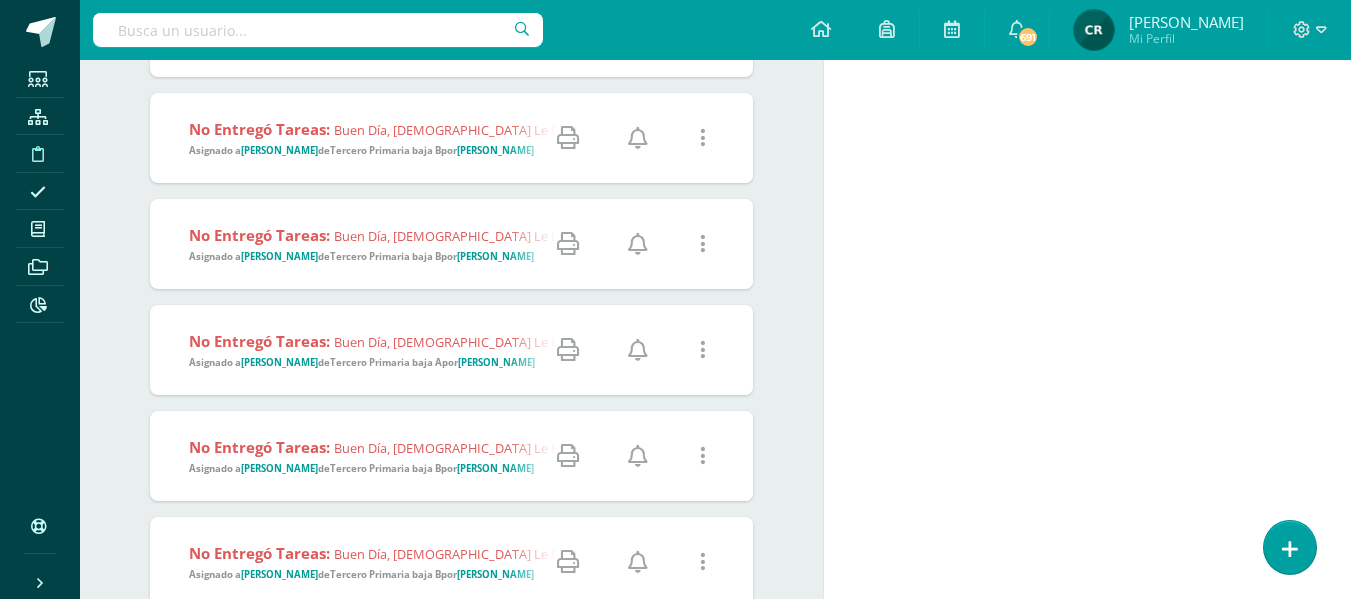 click at bounding box center (638, 456) 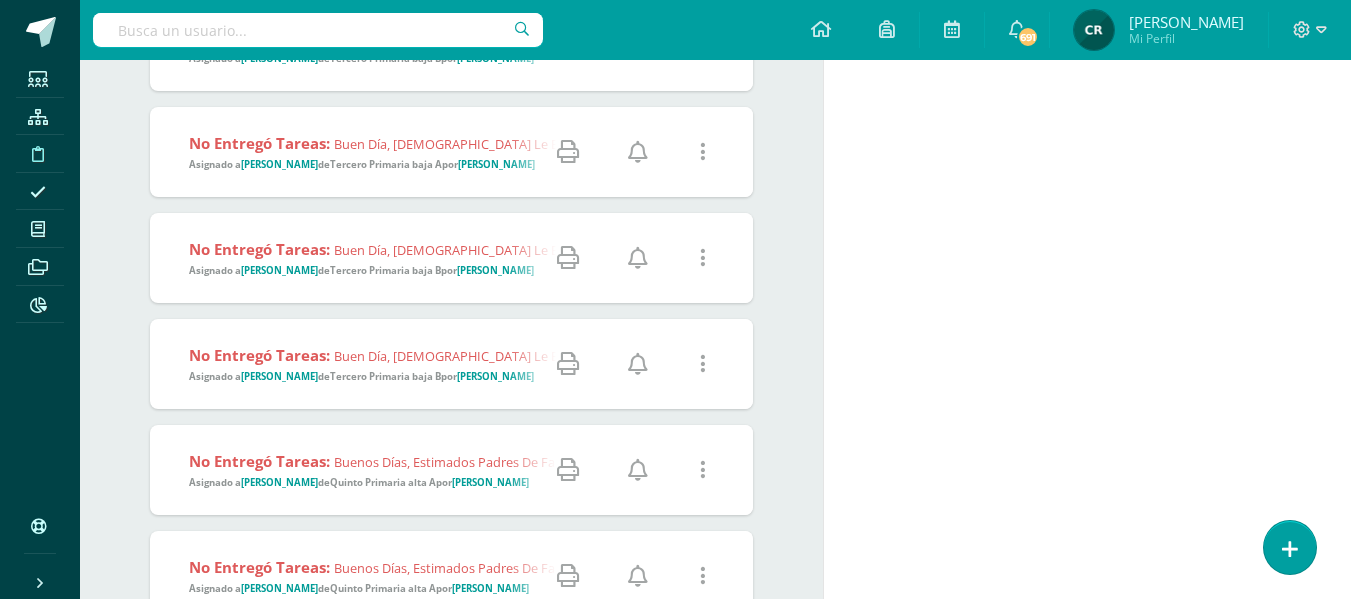 scroll, scrollTop: 1500, scrollLeft: 0, axis: vertical 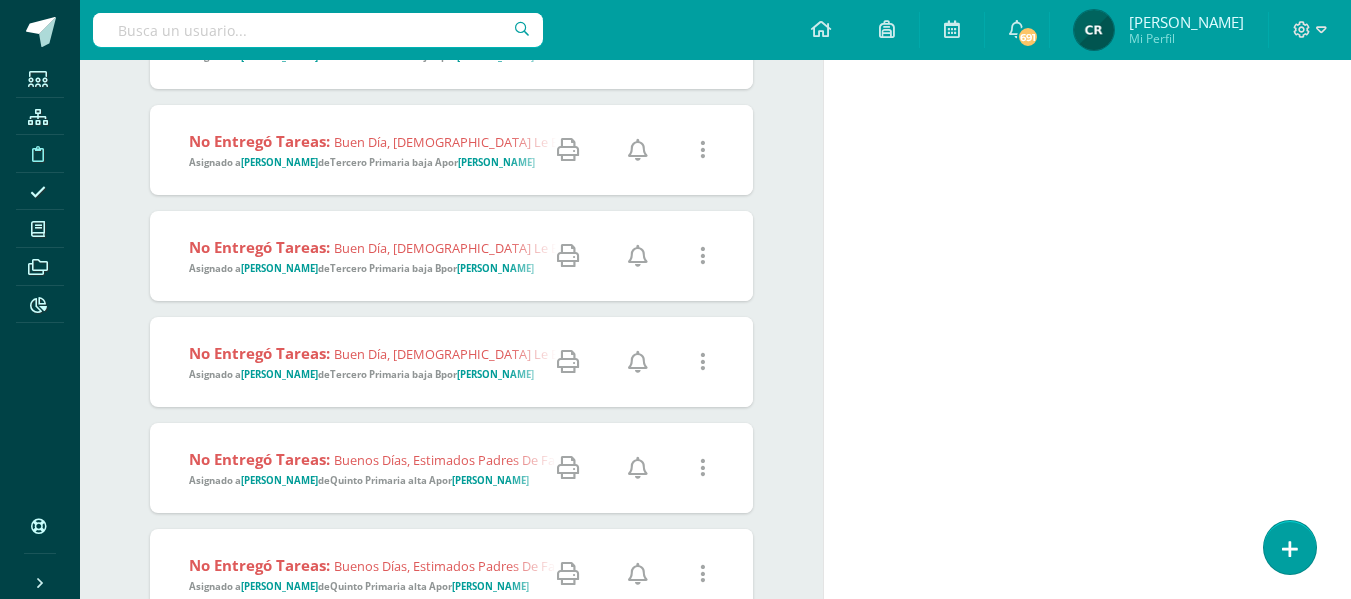 click at bounding box center (638, 256) 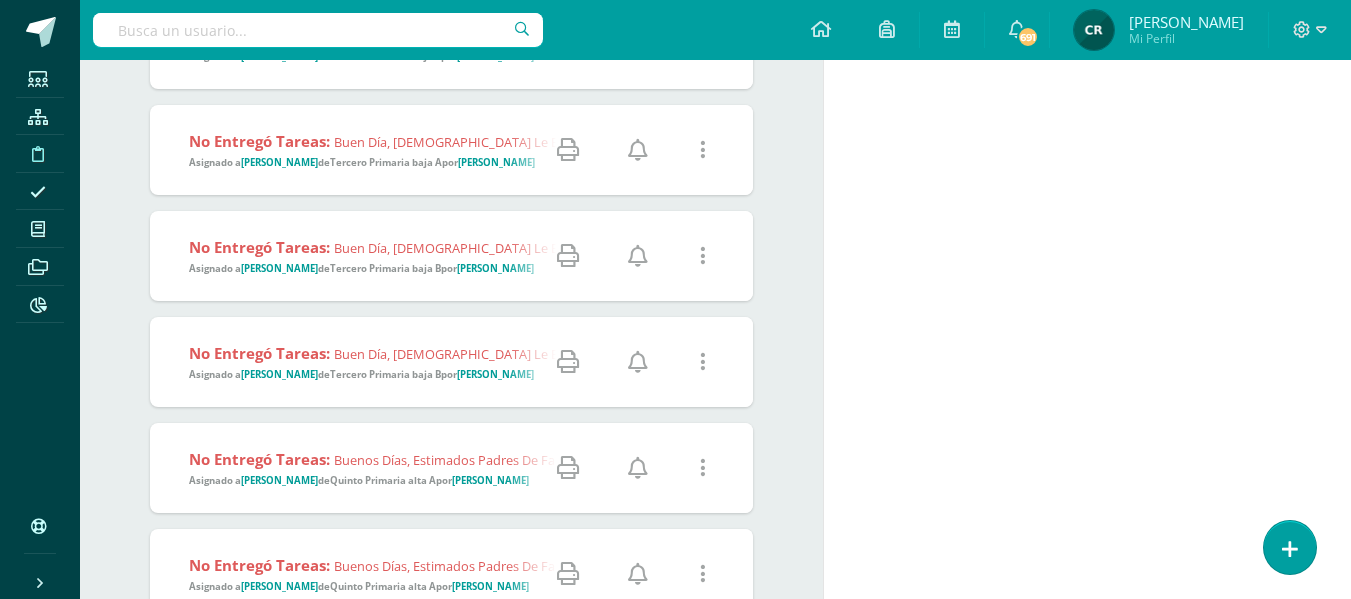 scroll, scrollTop: 1600, scrollLeft: 0, axis: vertical 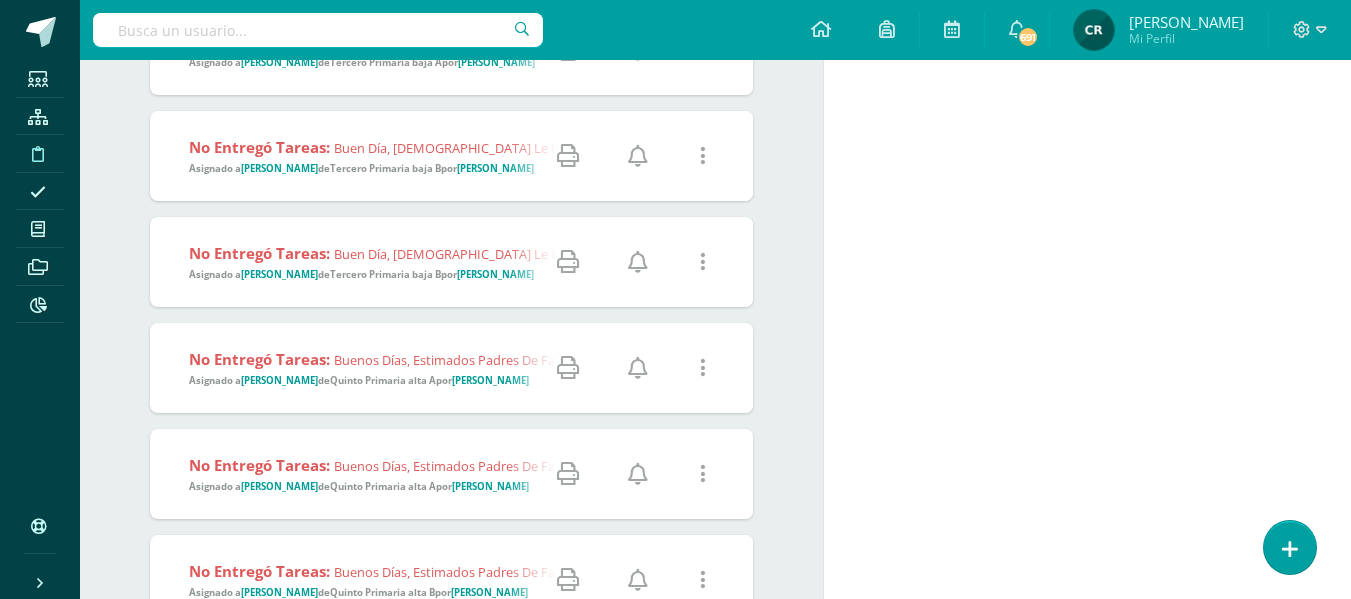 click at bounding box center (638, 368) 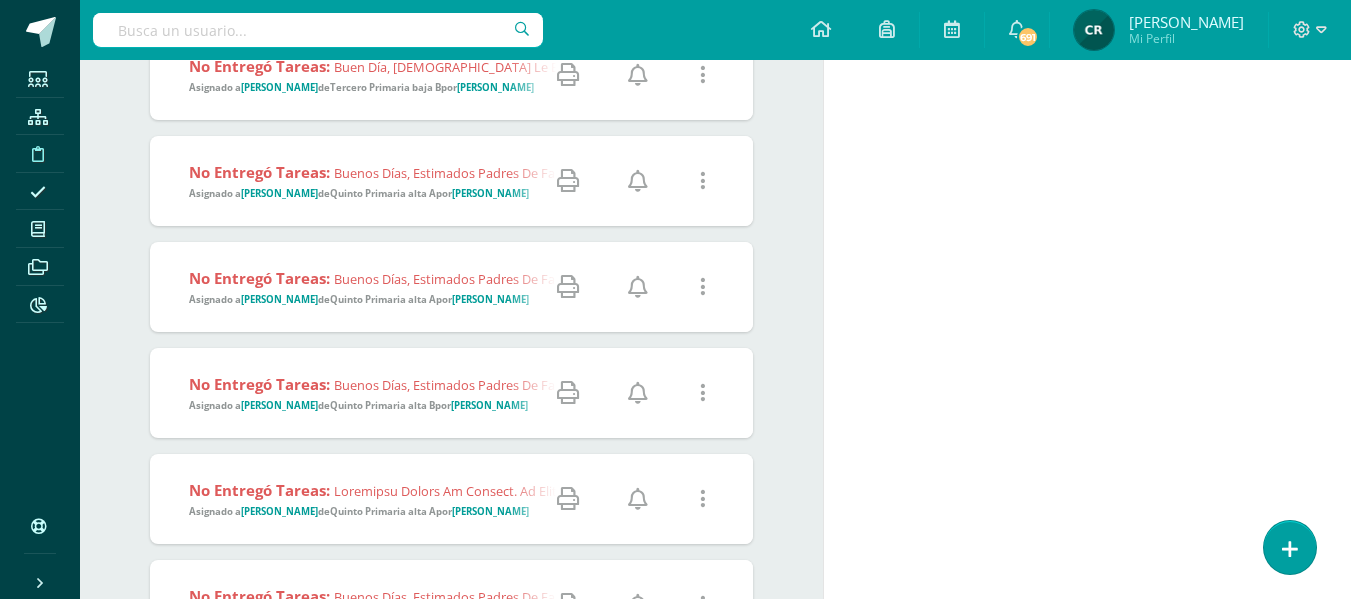 scroll, scrollTop: 1800, scrollLeft: 0, axis: vertical 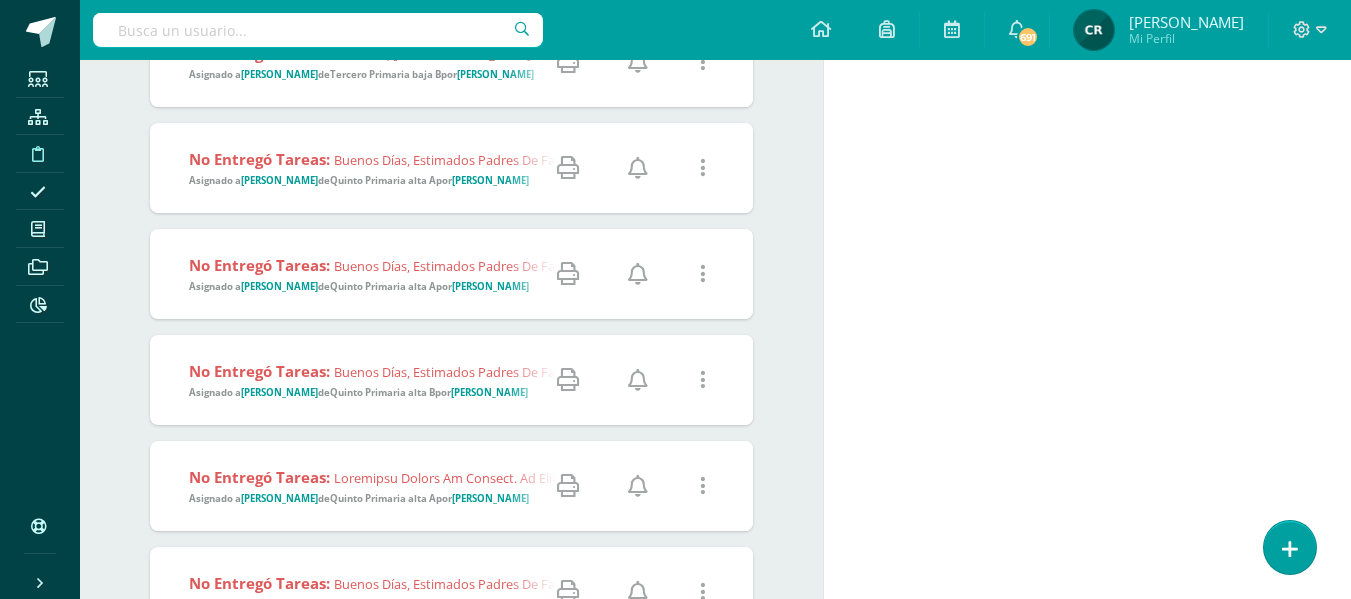 click at bounding box center [638, 486] 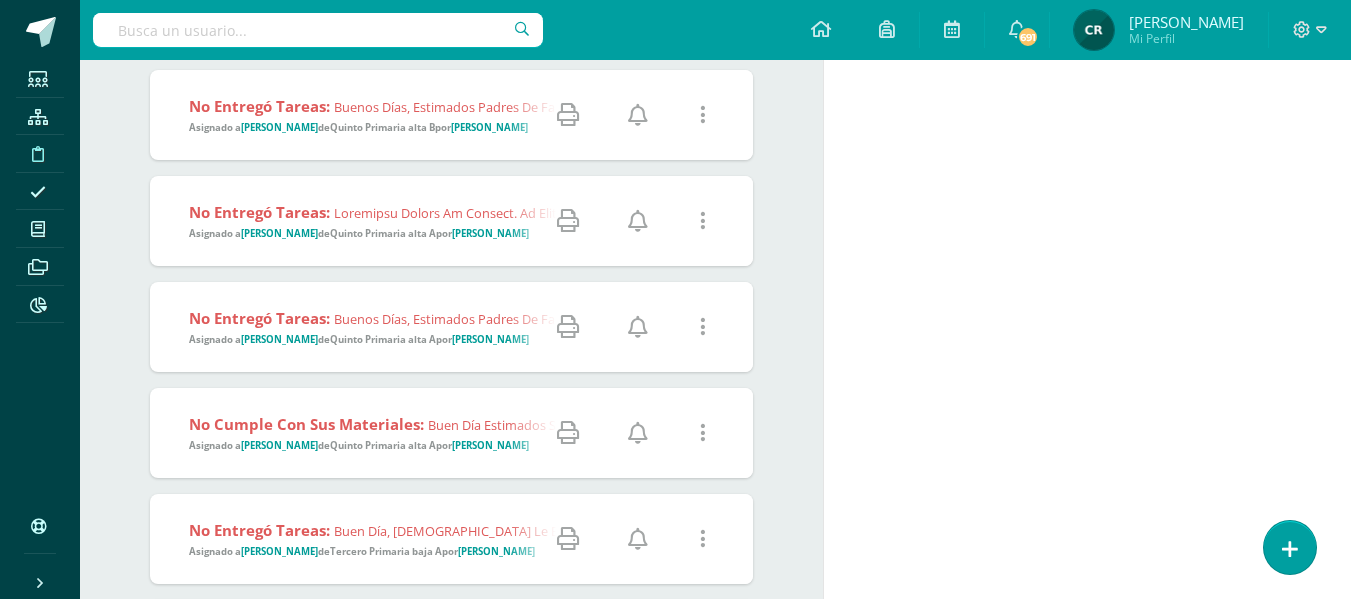 scroll, scrollTop: 2100, scrollLeft: 0, axis: vertical 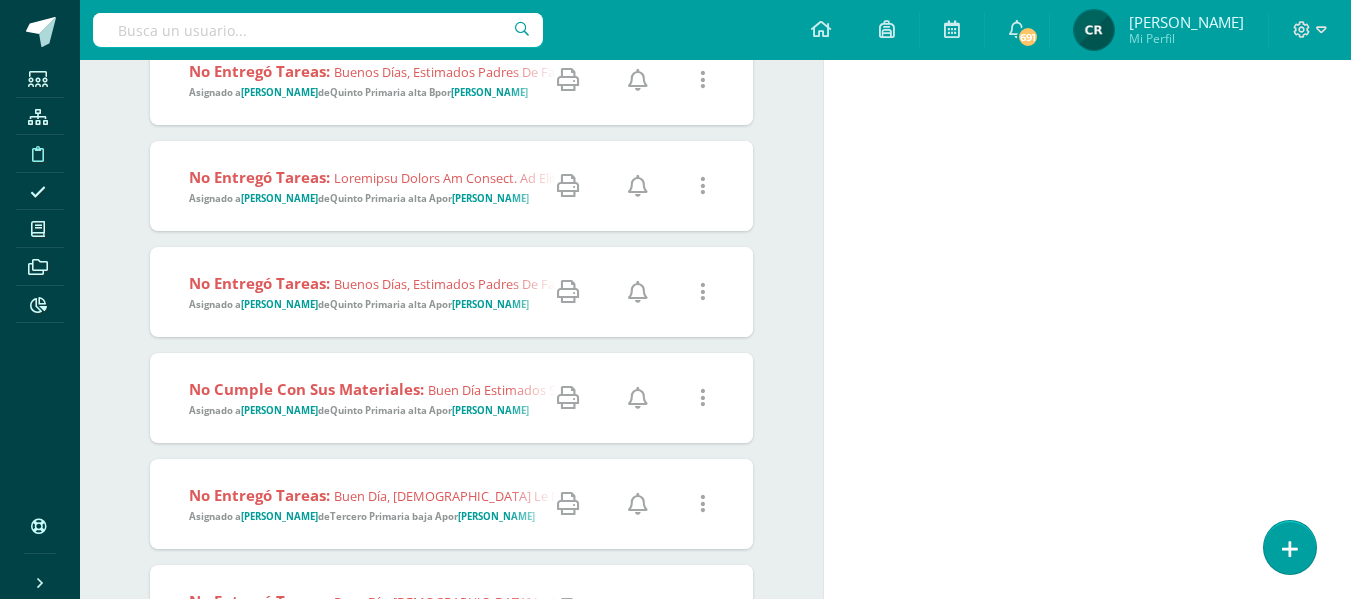 click at bounding box center (638, 398) 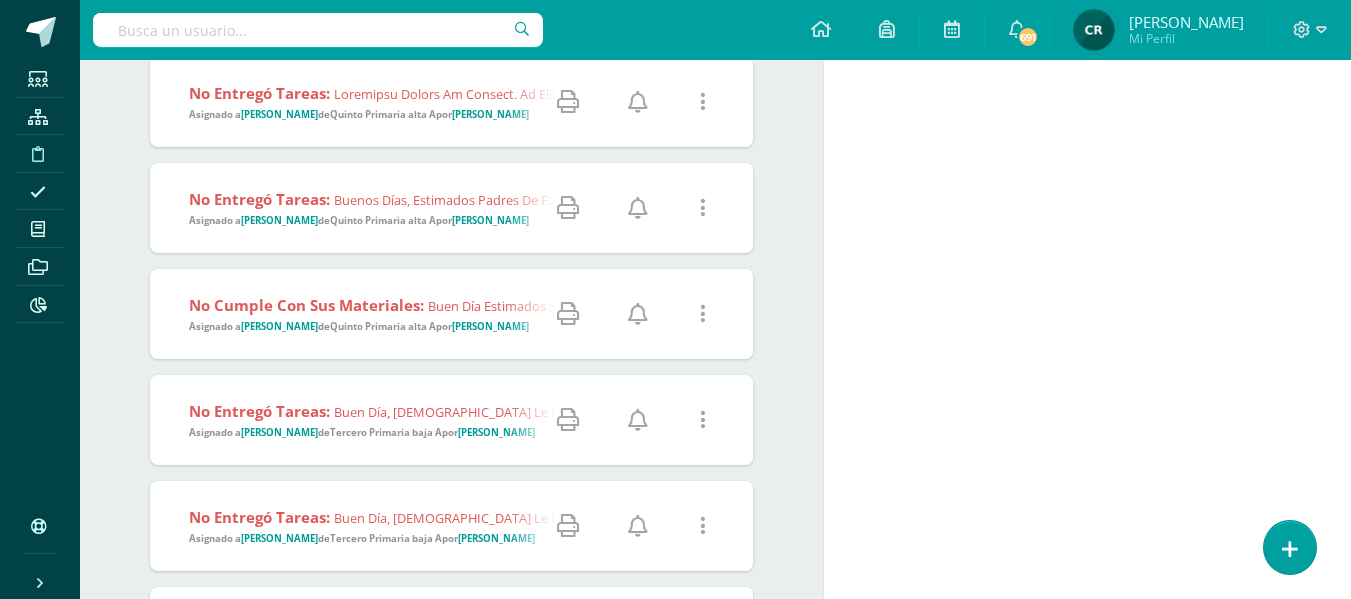 scroll, scrollTop: 2300, scrollLeft: 0, axis: vertical 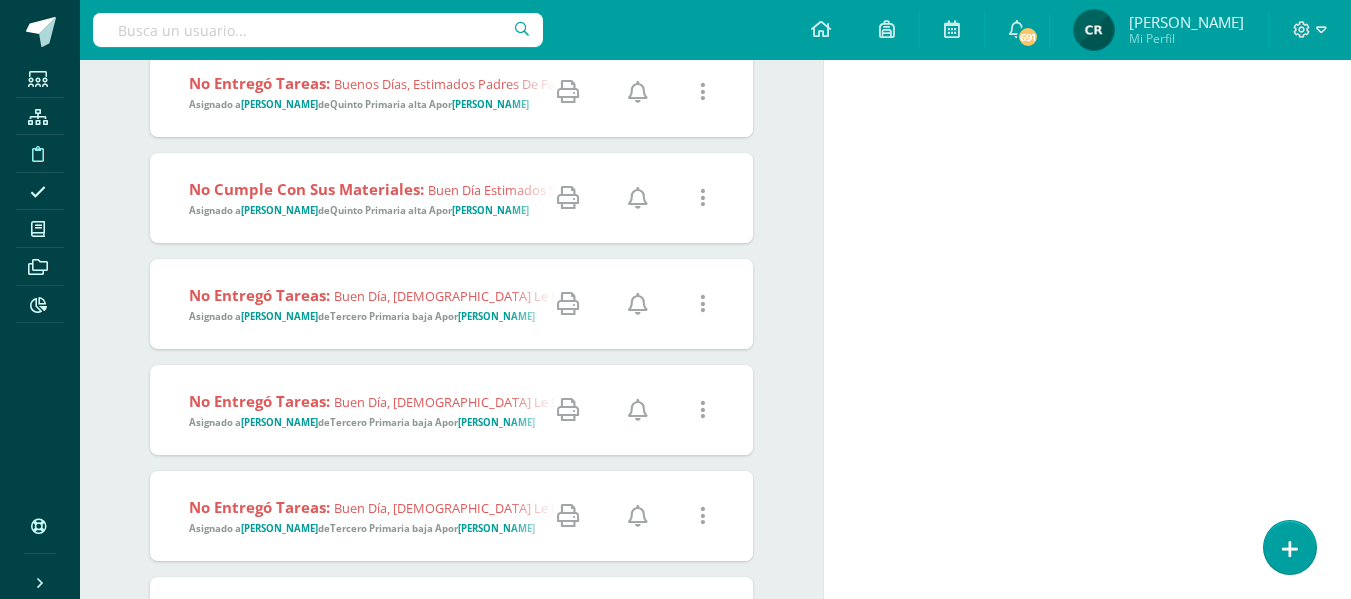 click at bounding box center [638, 410] 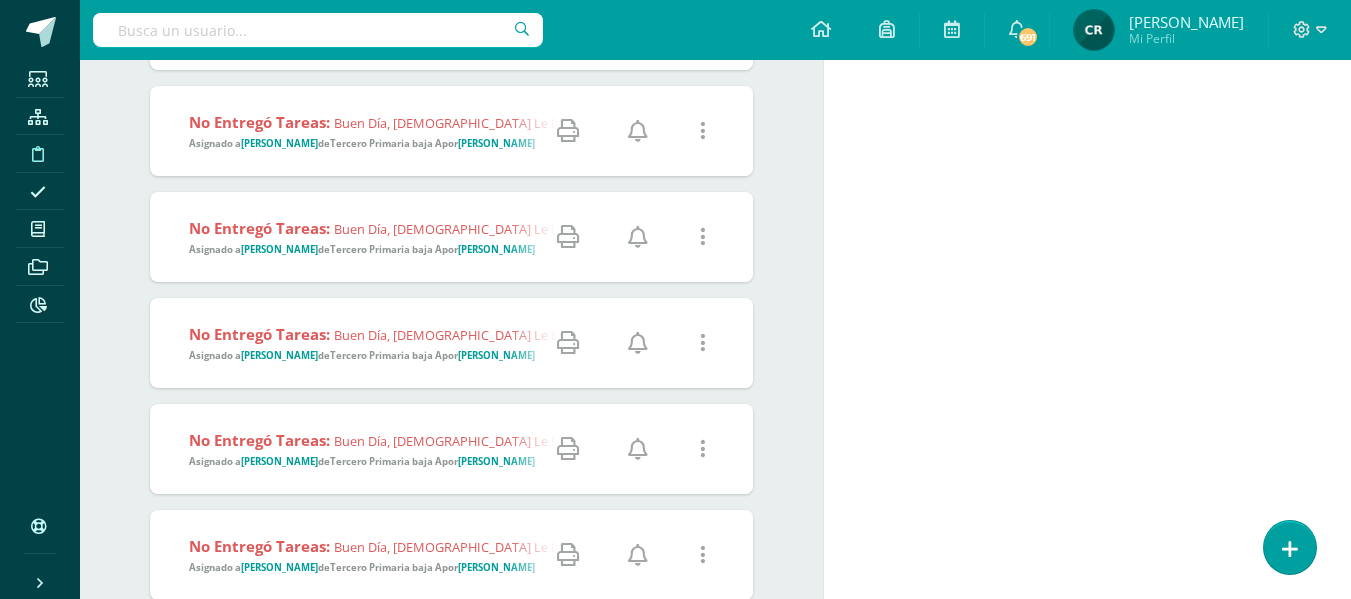 scroll, scrollTop: 2500, scrollLeft: 0, axis: vertical 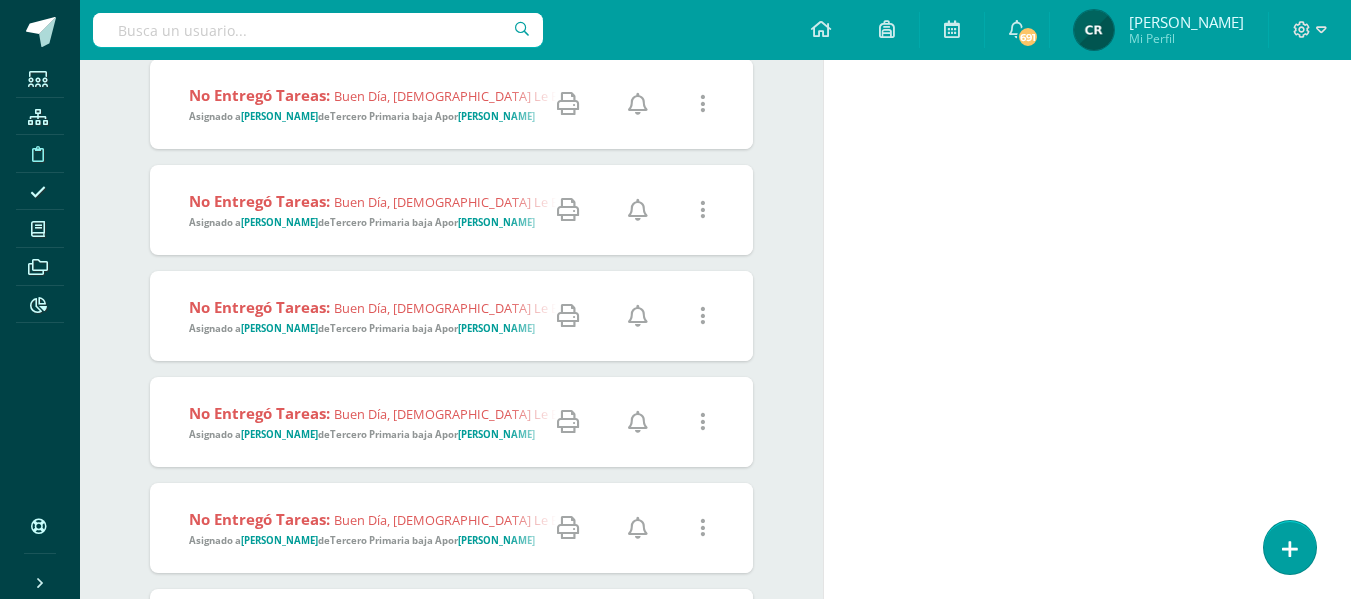 click at bounding box center [638, 422] 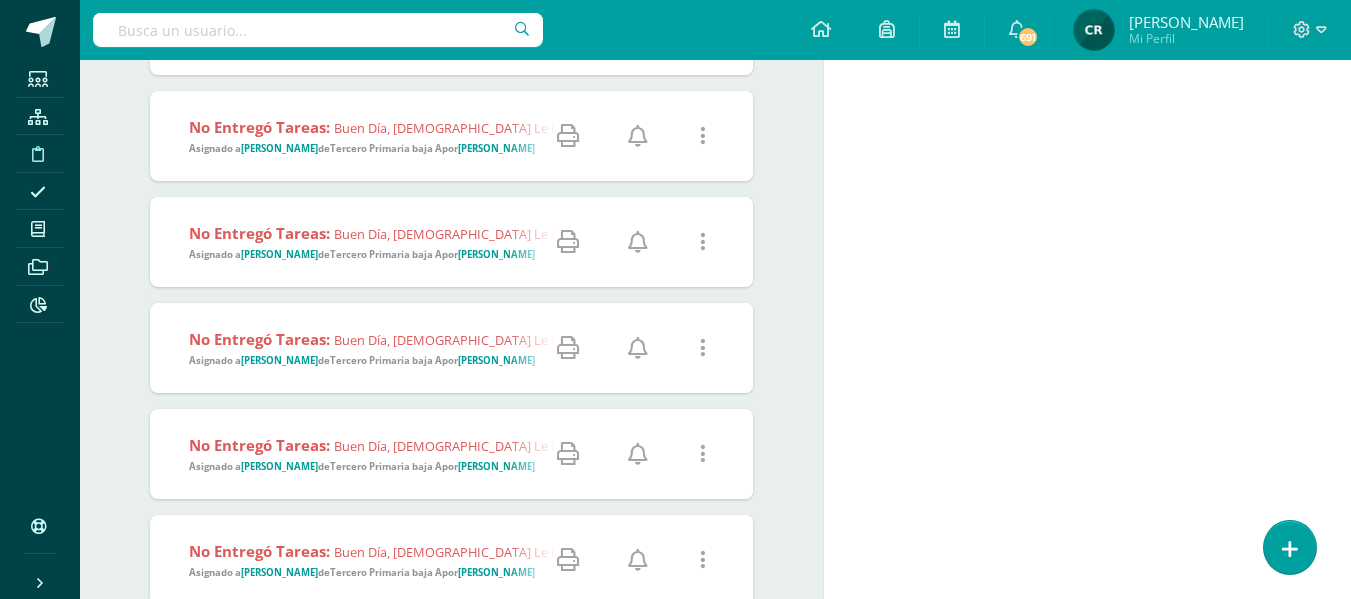 scroll, scrollTop: 2700, scrollLeft: 0, axis: vertical 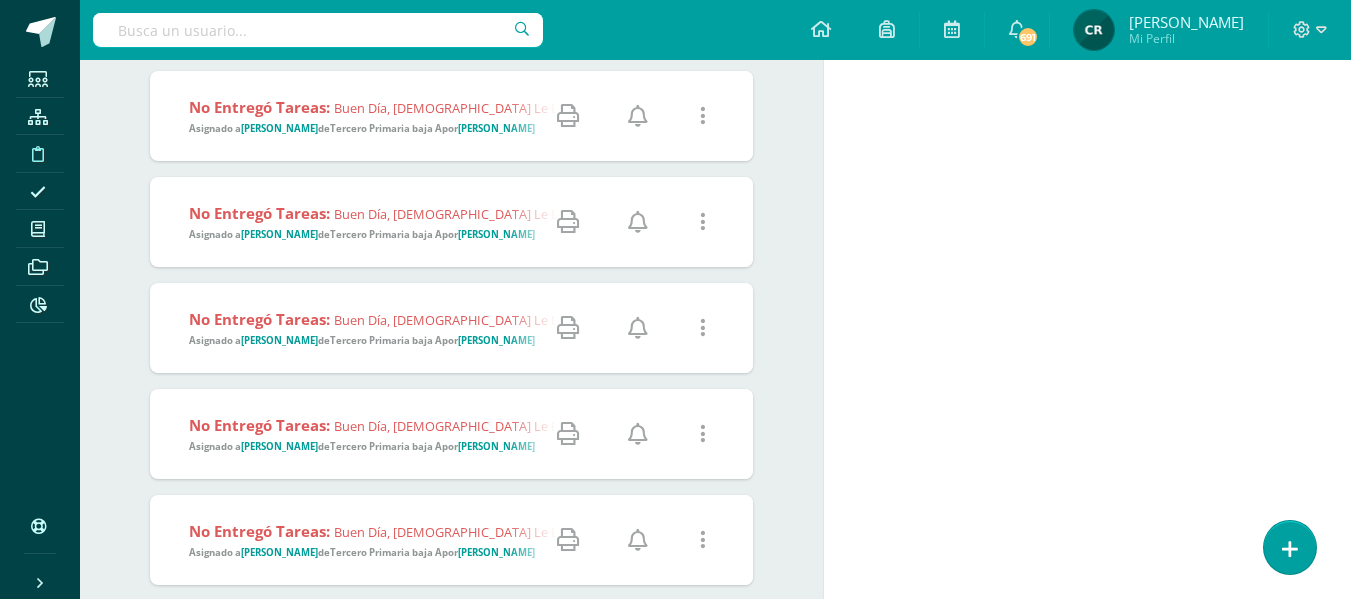 click at bounding box center [638, 434] 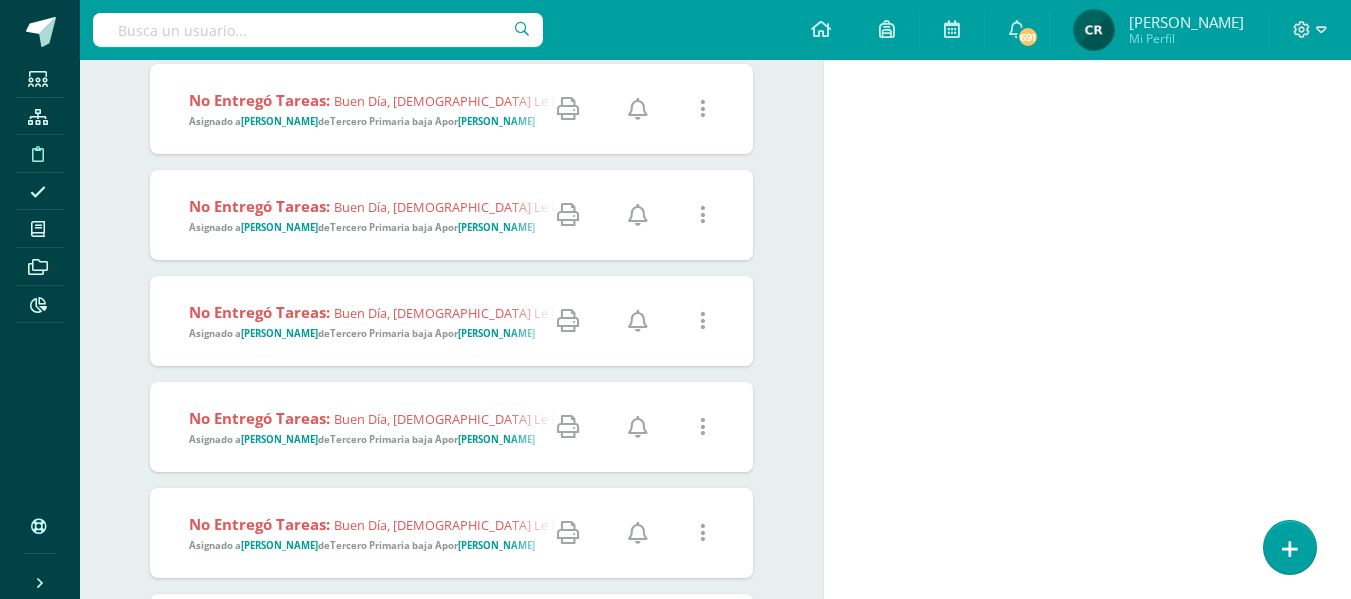 scroll, scrollTop: 3000, scrollLeft: 0, axis: vertical 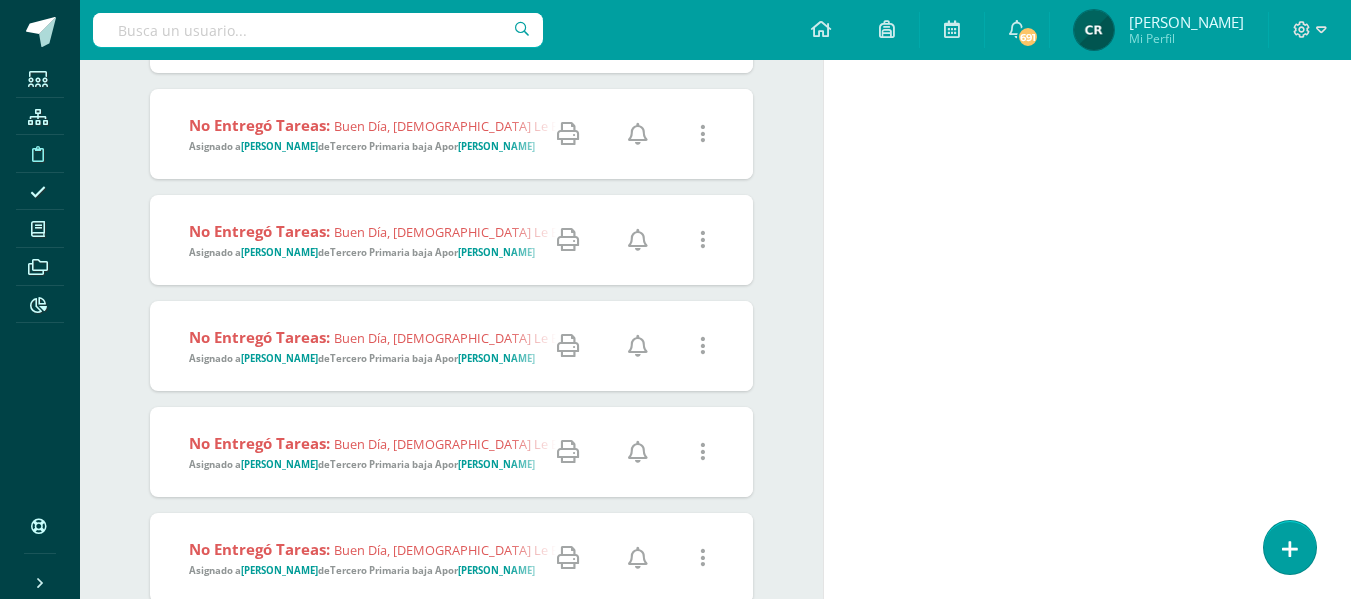 click at bounding box center (638, 452) 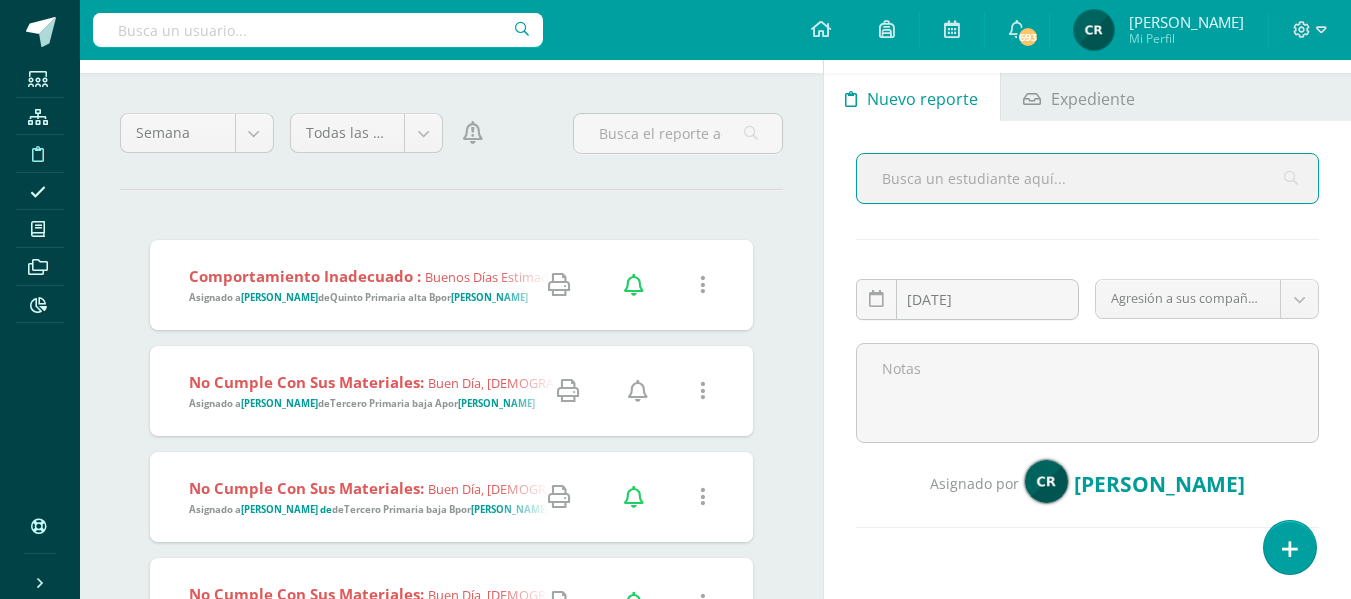 scroll, scrollTop: 100, scrollLeft: 0, axis: vertical 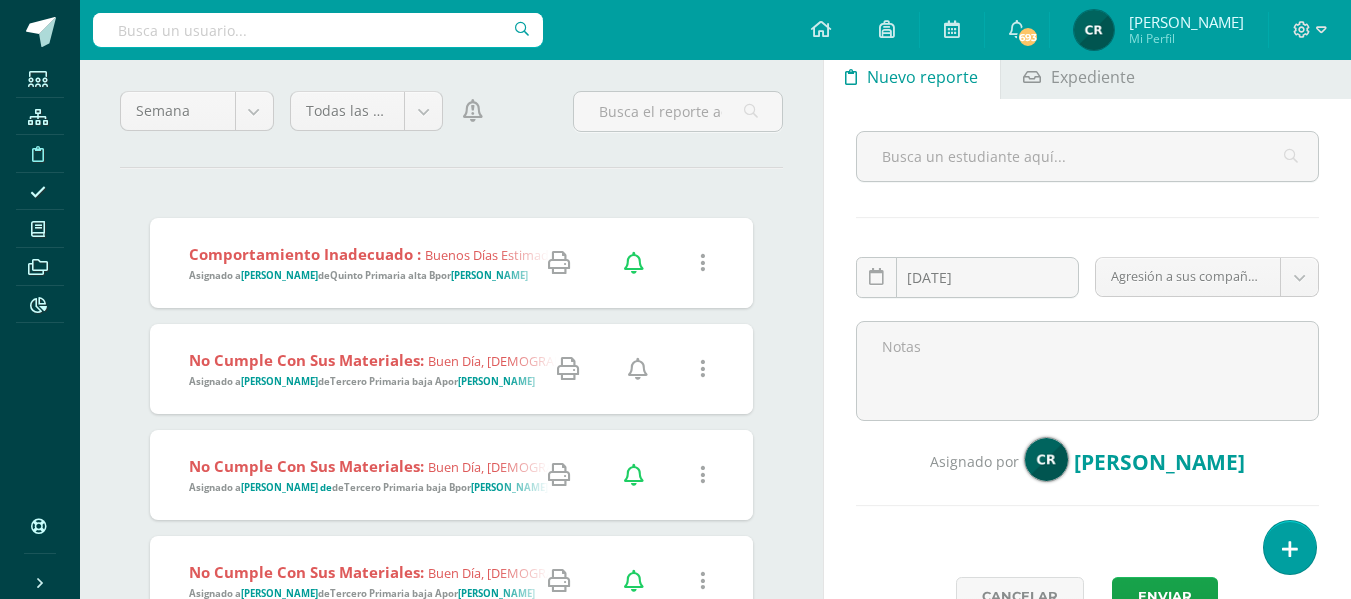 click on "Tercero Primaria baja A" at bounding box center [386, 381] 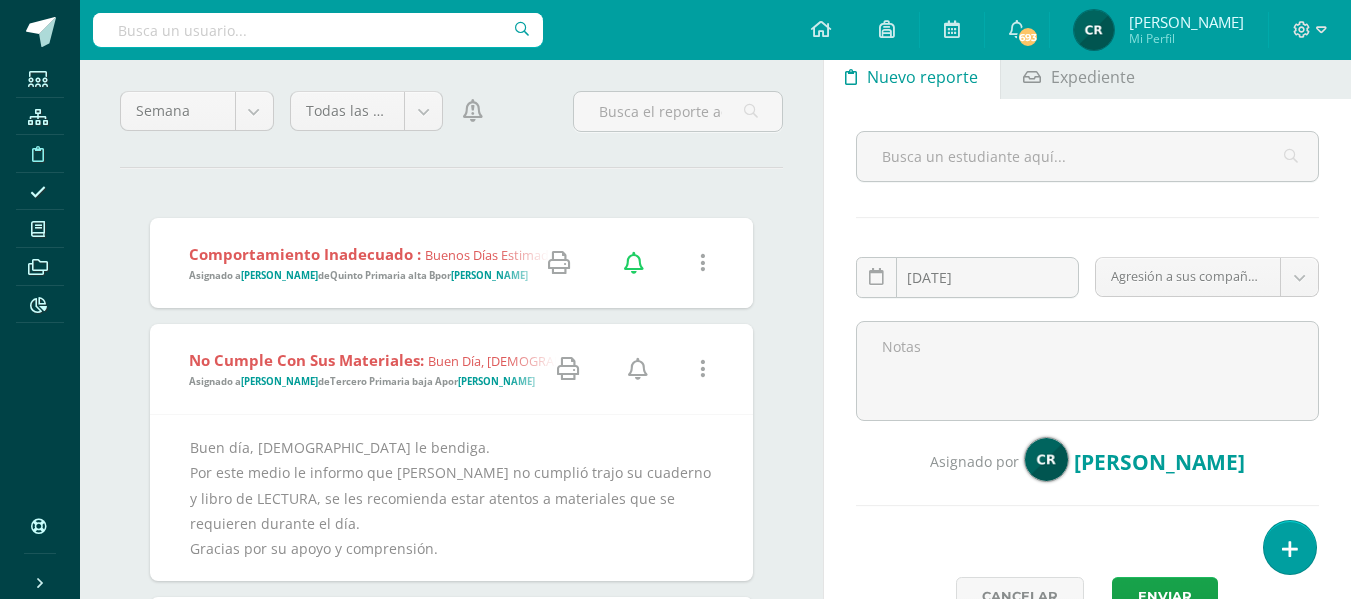 click at bounding box center (638, 369) 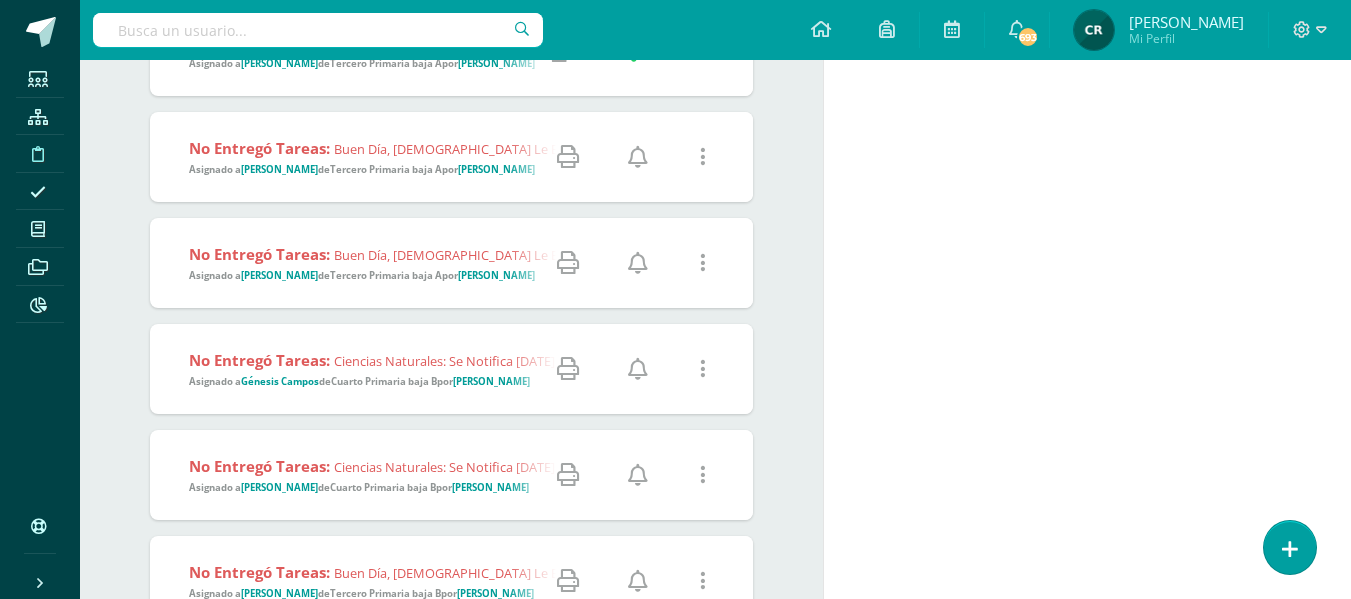 scroll, scrollTop: 2600, scrollLeft: 0, axis: vertical 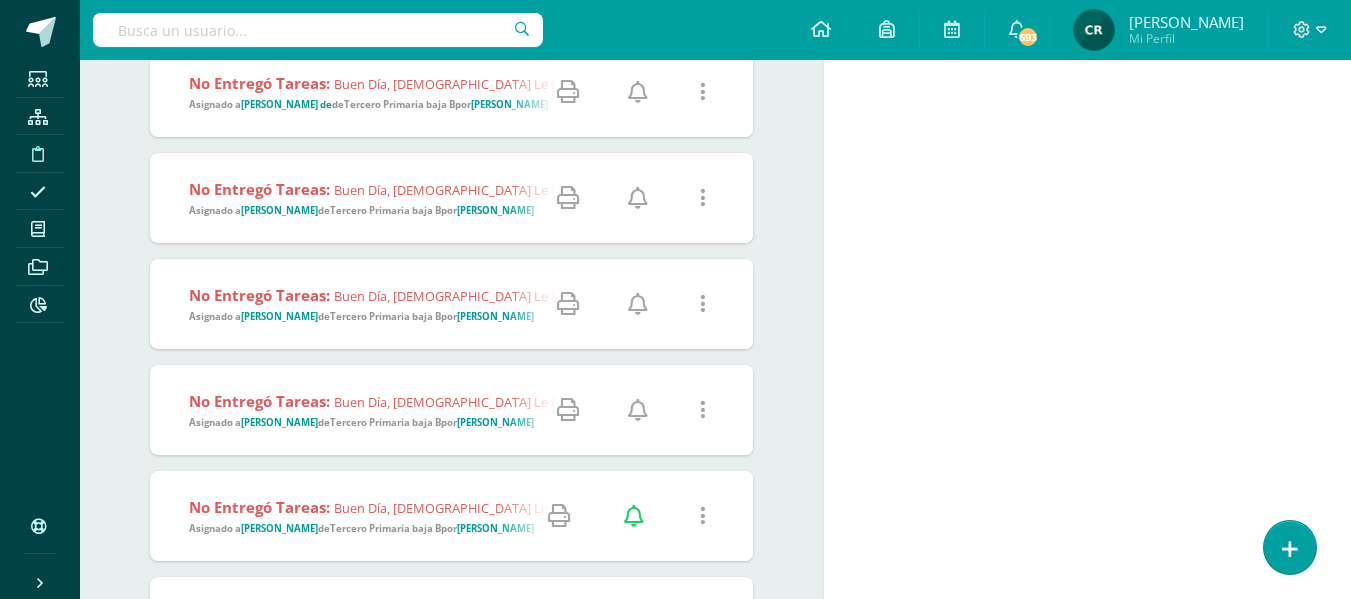 click at bounding box center [638, 410] 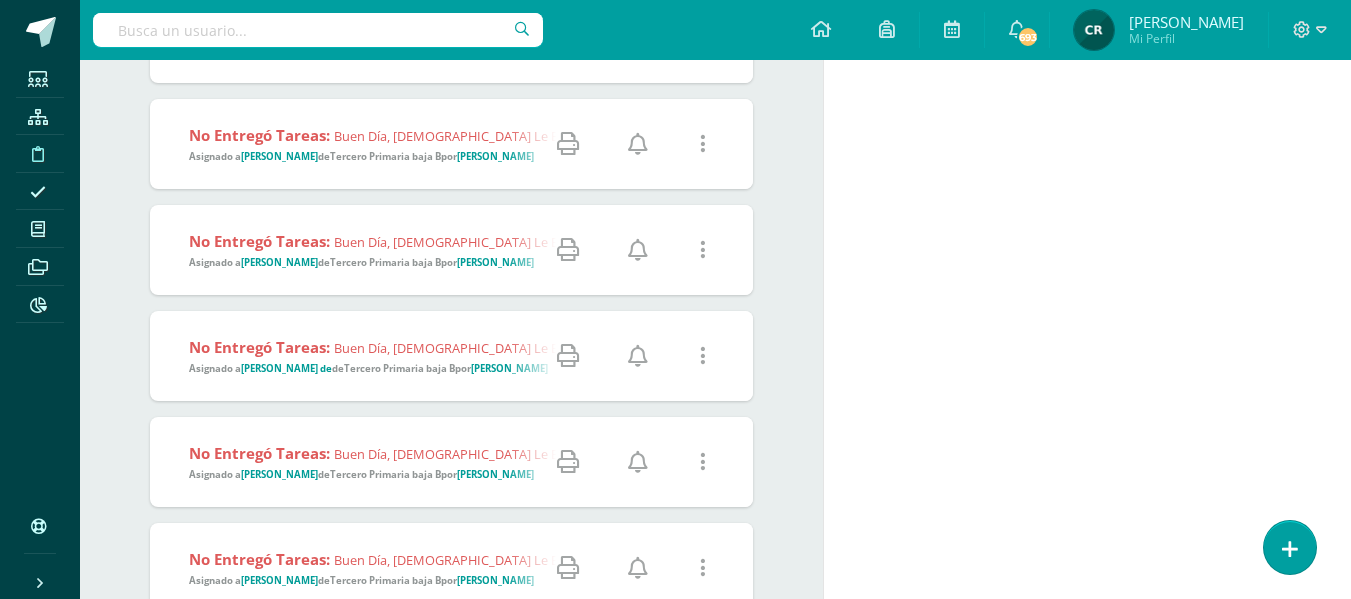 scroll, scrollTop: 2939, scrollLeft: 0, axis: vertical 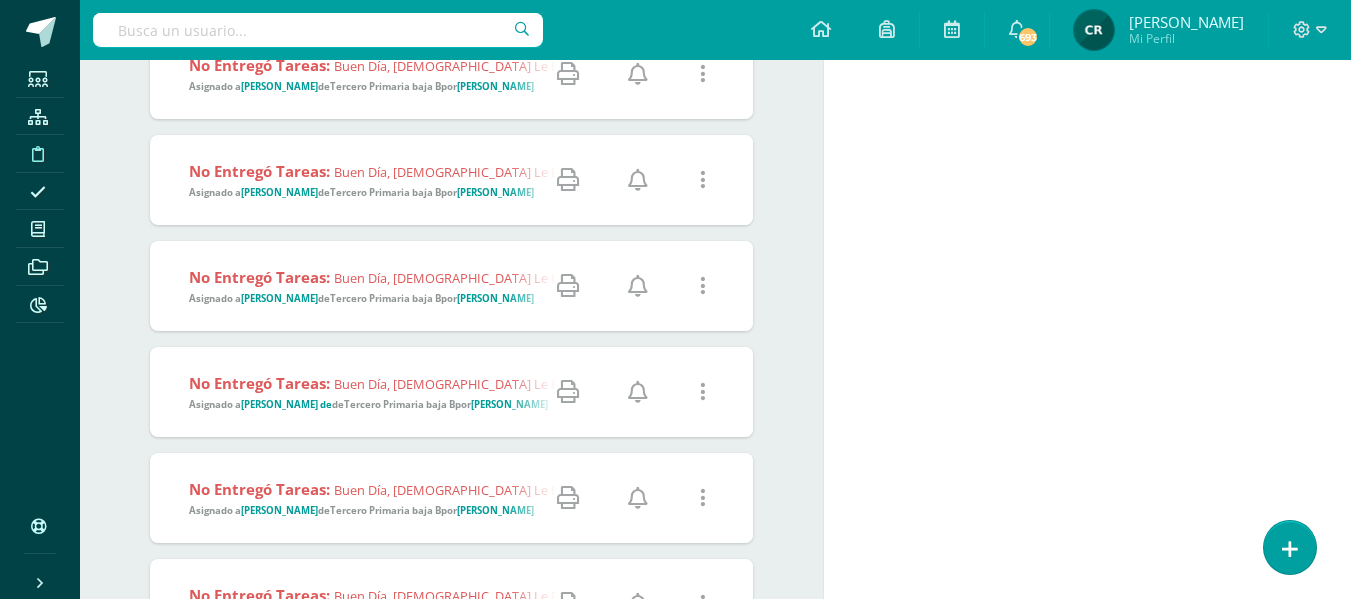 drag, startPoint x: 639, startPoint y: 284, endPoint x: 642, endPoint y: 267, distance: 17.262676 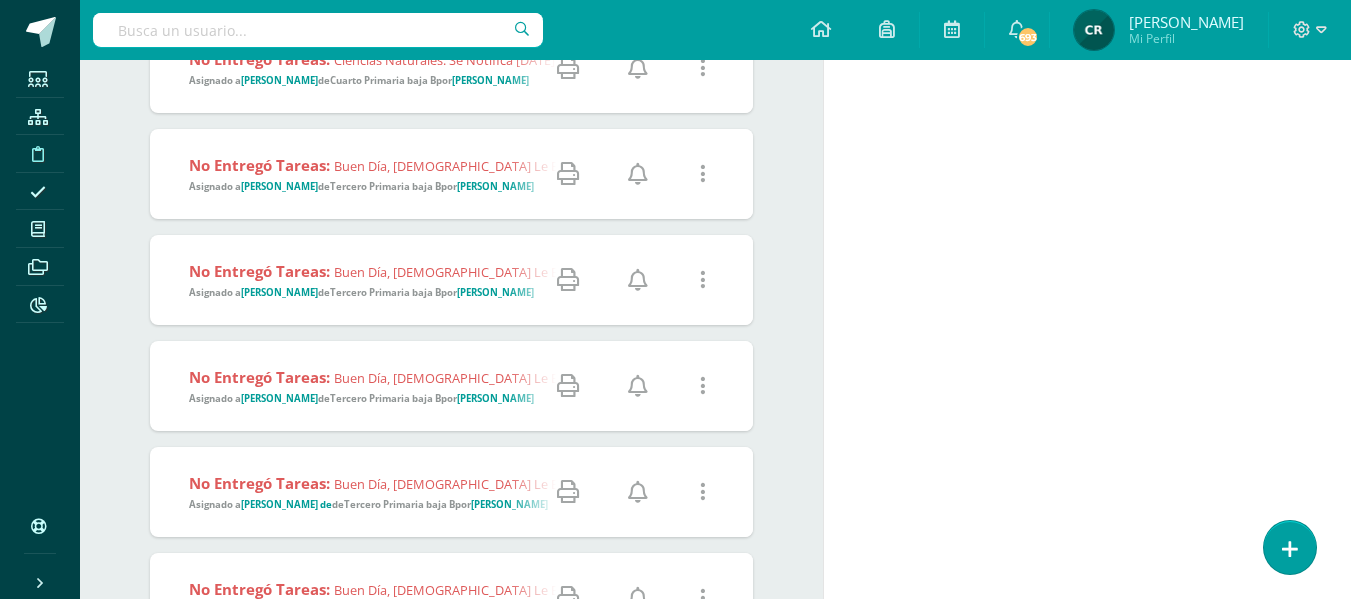 scroll, scrollTop: 2739, scrollLeft: 0, axis: vertical 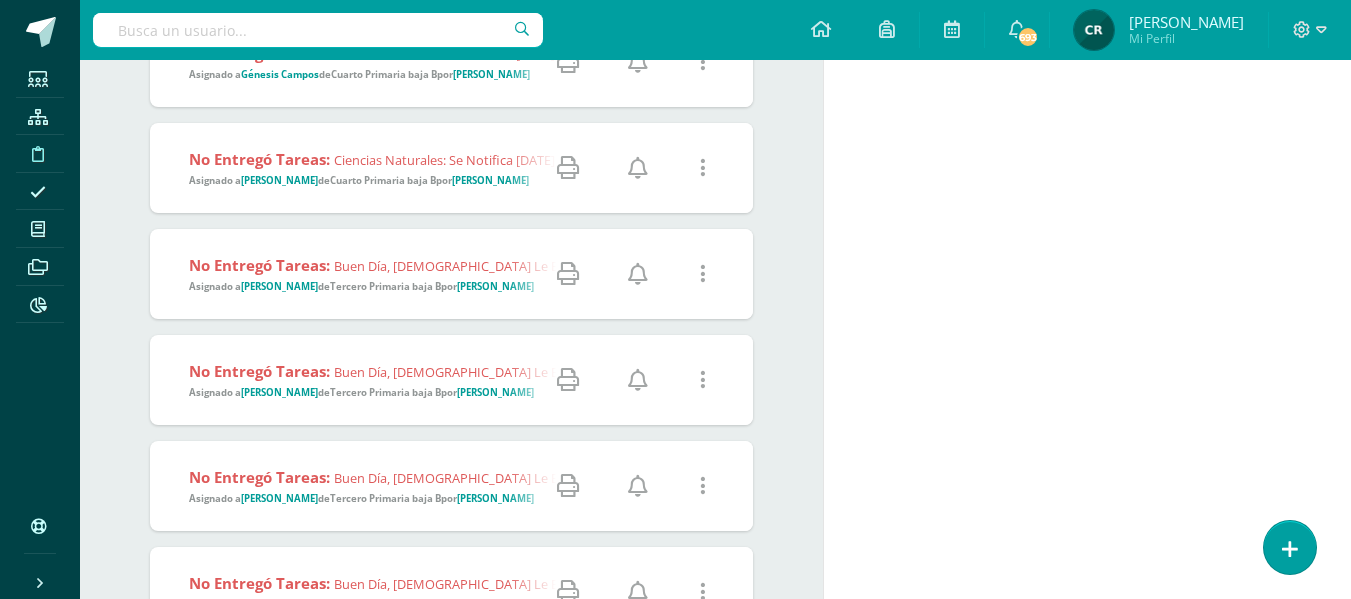 click at bounding box center [638, 168] 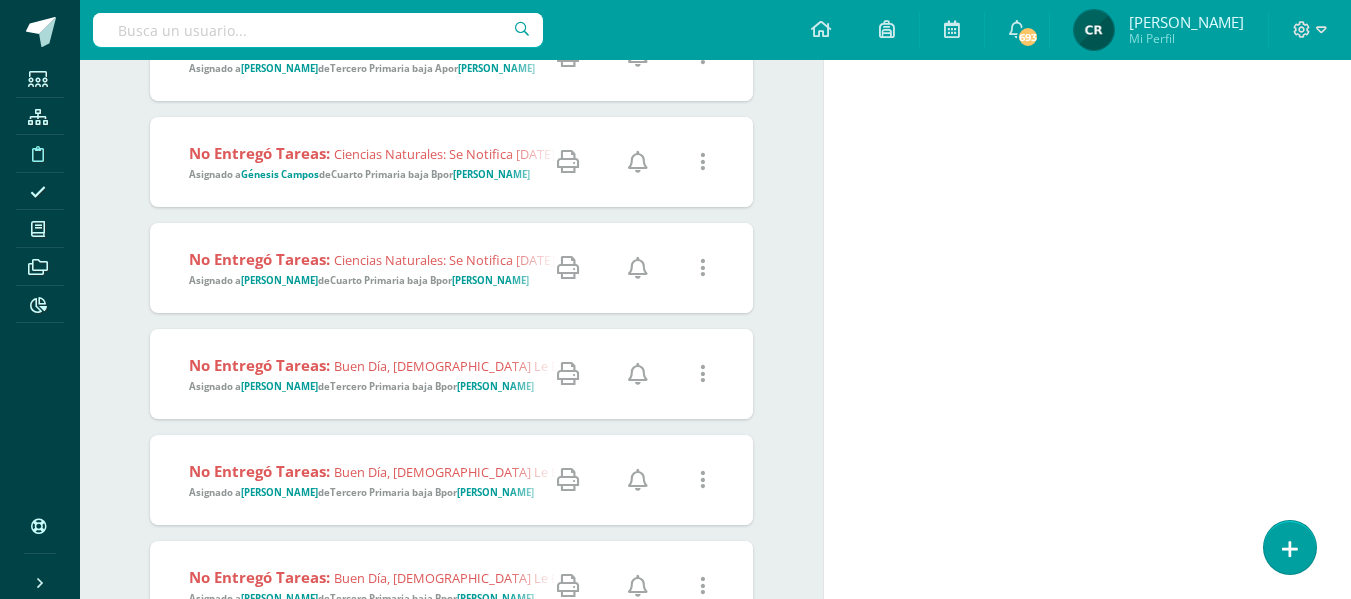scroll, scrollTop: 2539, scrollLeft: 0, axis: vertical 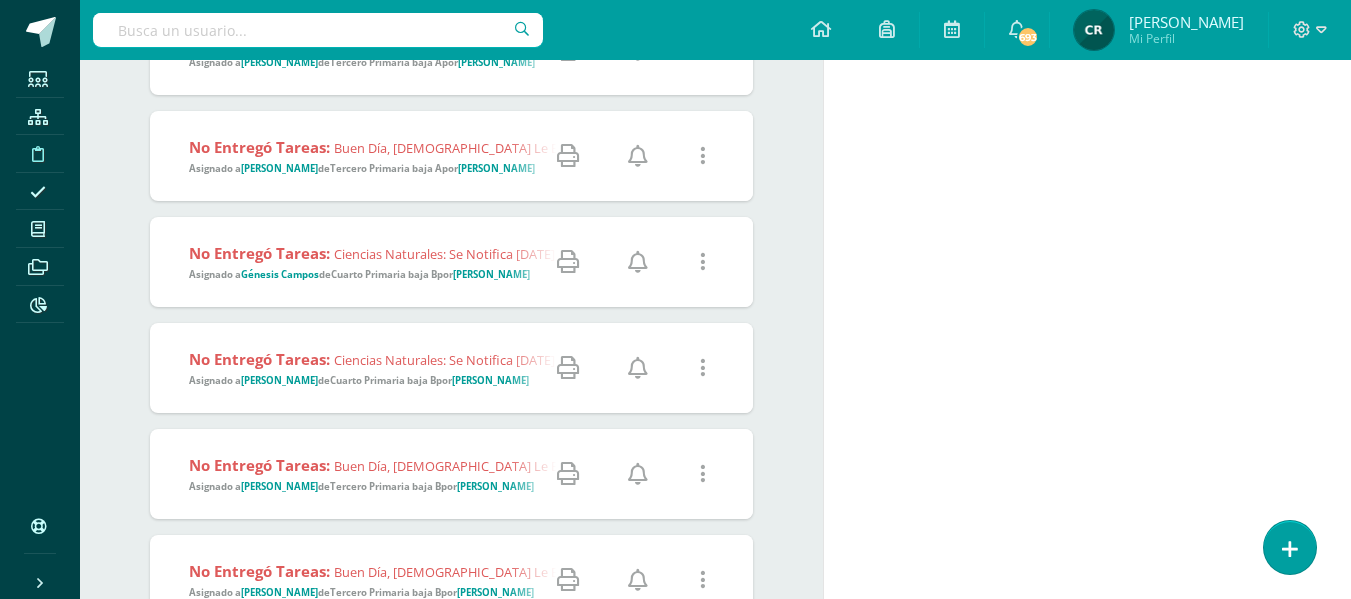 drag, startPoint x: 635, startPoint y: 257, endPoint x: 670, endPoint y: 139, distance: 123.081276 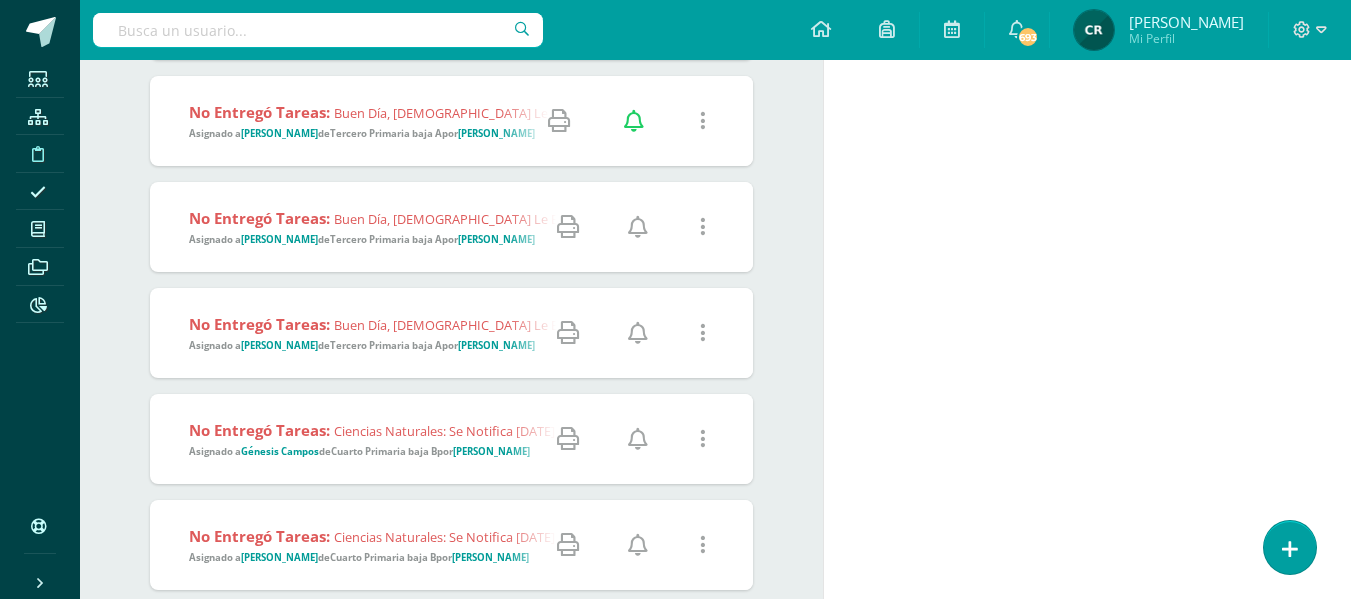 scroll, scrollTop: 2339, scrollLeft: 0, axis: vertical 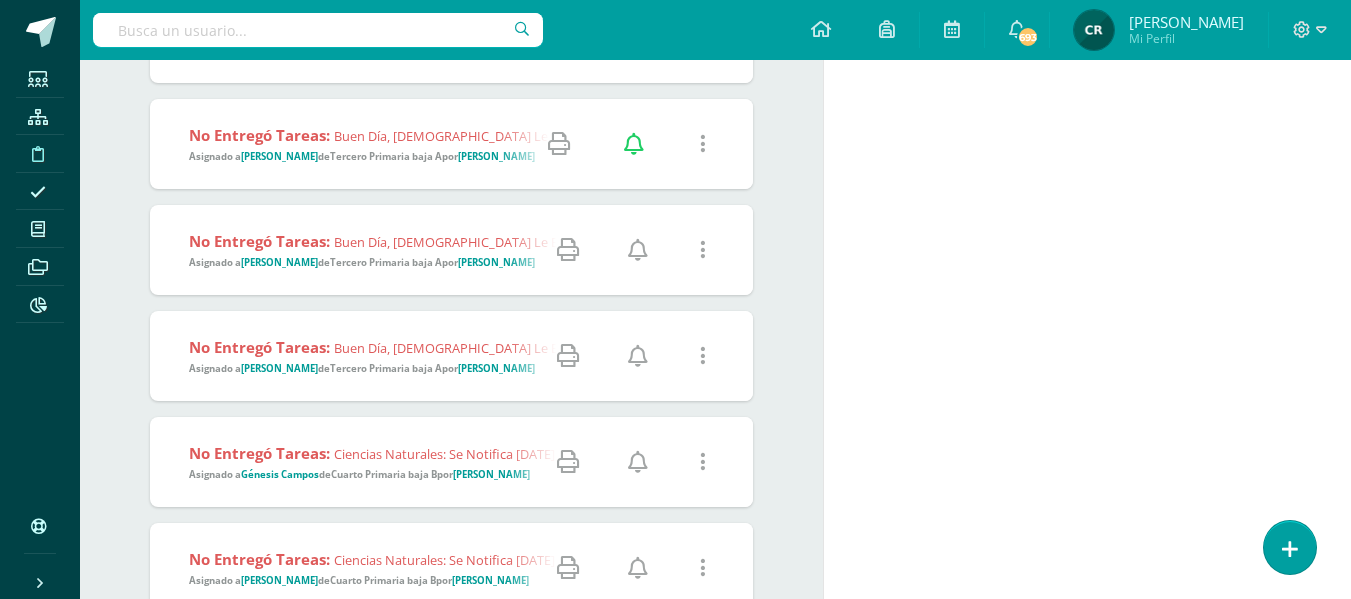 click at bounding box center [638, 250] 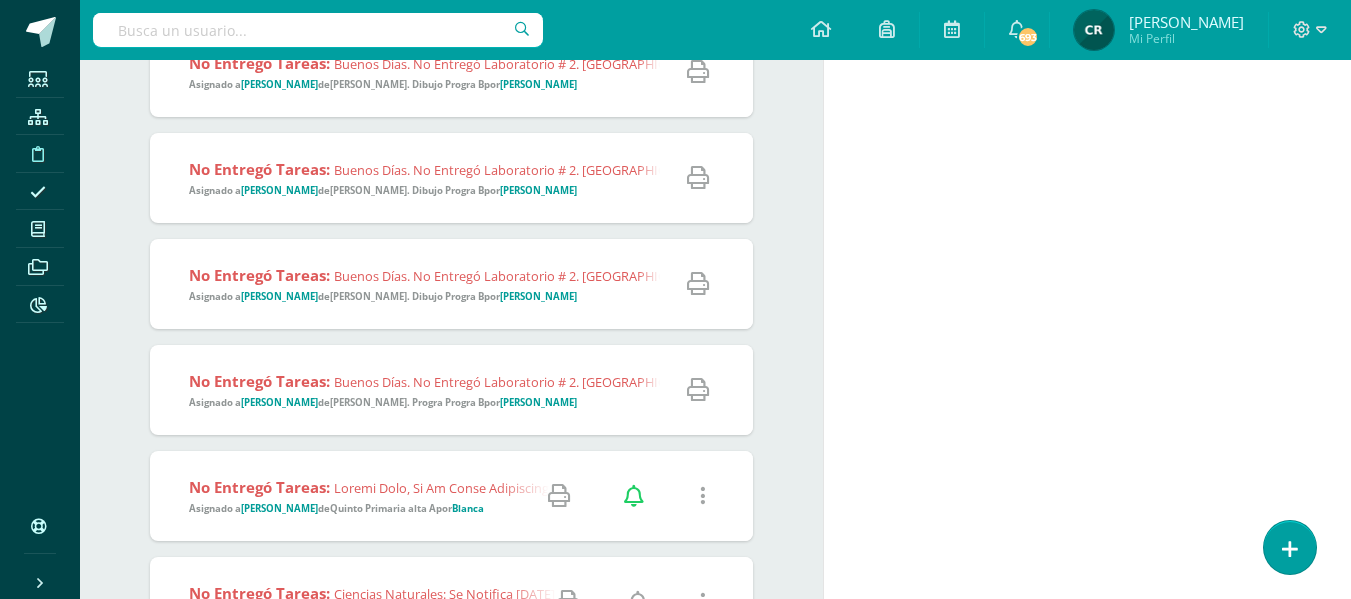 scroll, scrollTop: 4639, scrollLeft: 0, axis: vertical 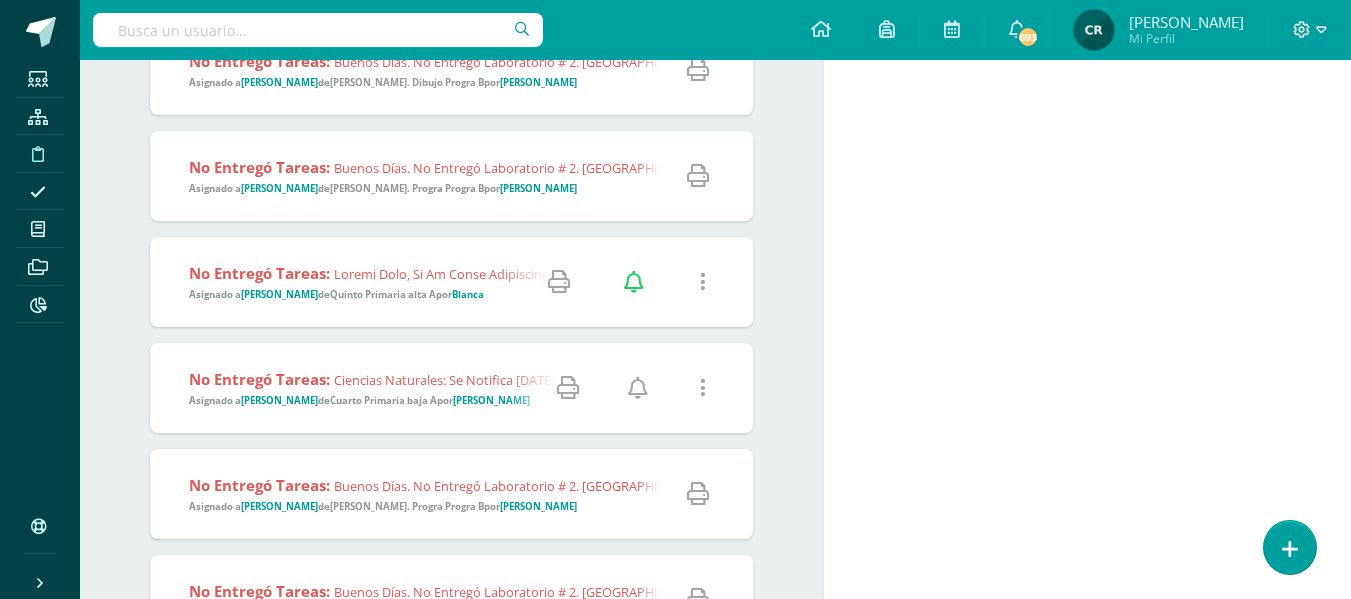 click at bounding box center [638, 388] 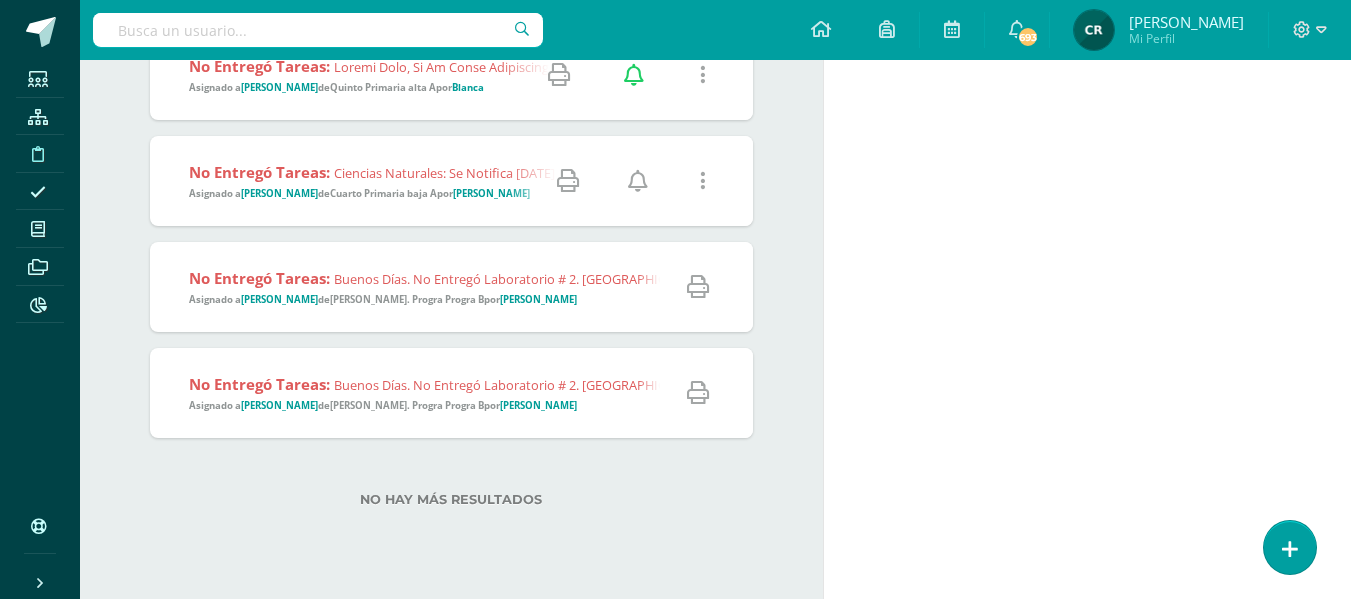 scroll, scrollTop: 4848, scrollLeft: 0, axis: vertical 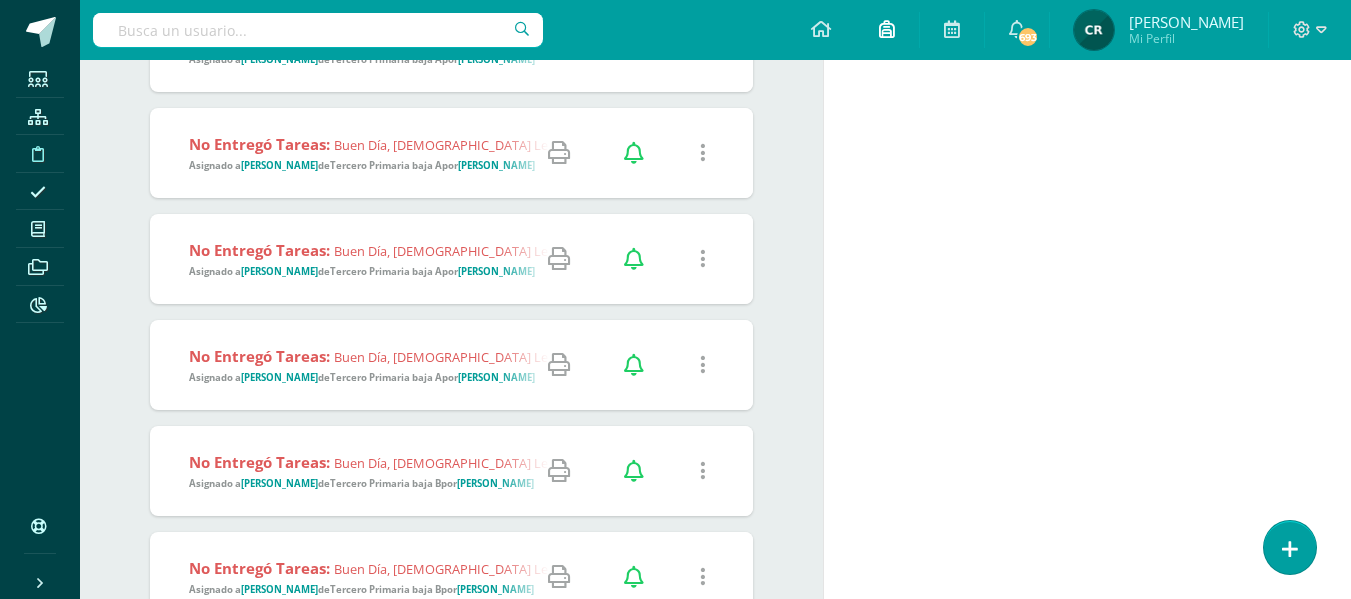 click at bounding box center [887, 29] 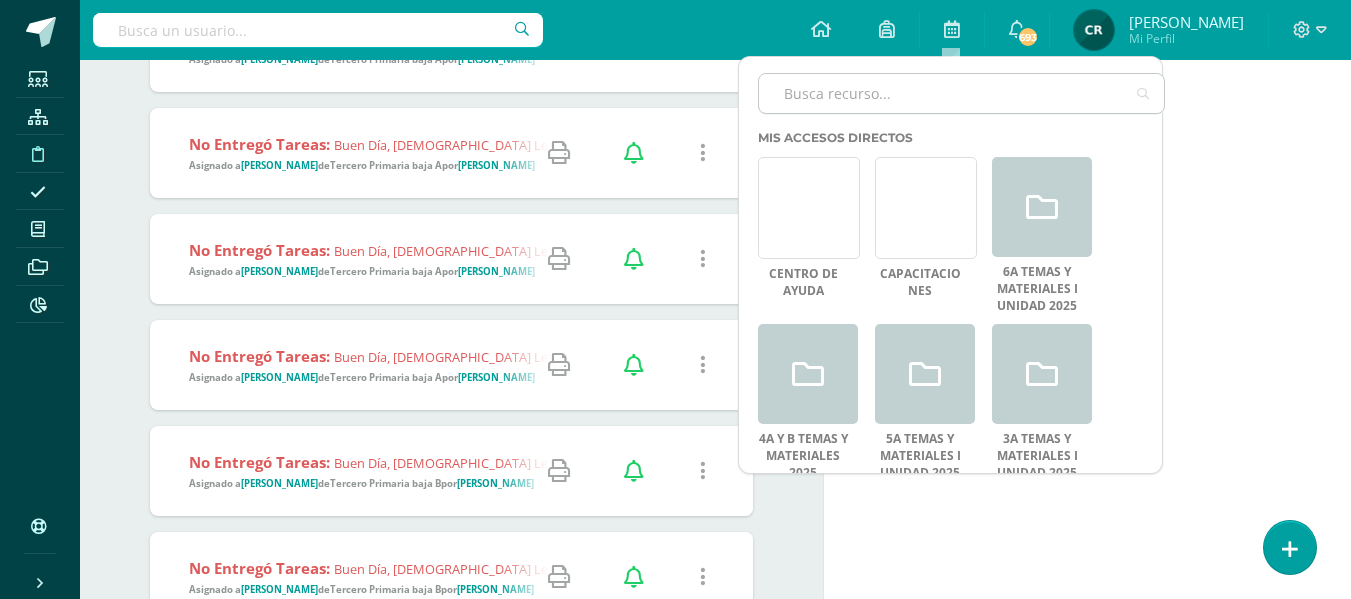 click at bounding box center (961, 93) 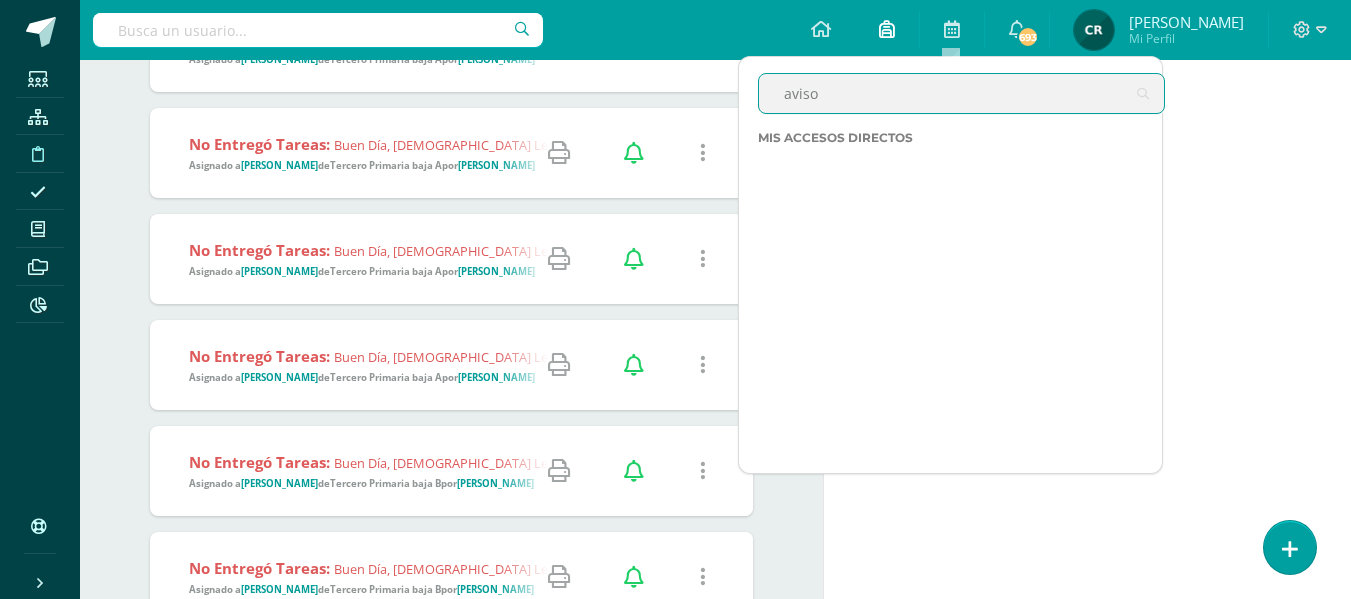 type on "aviso" 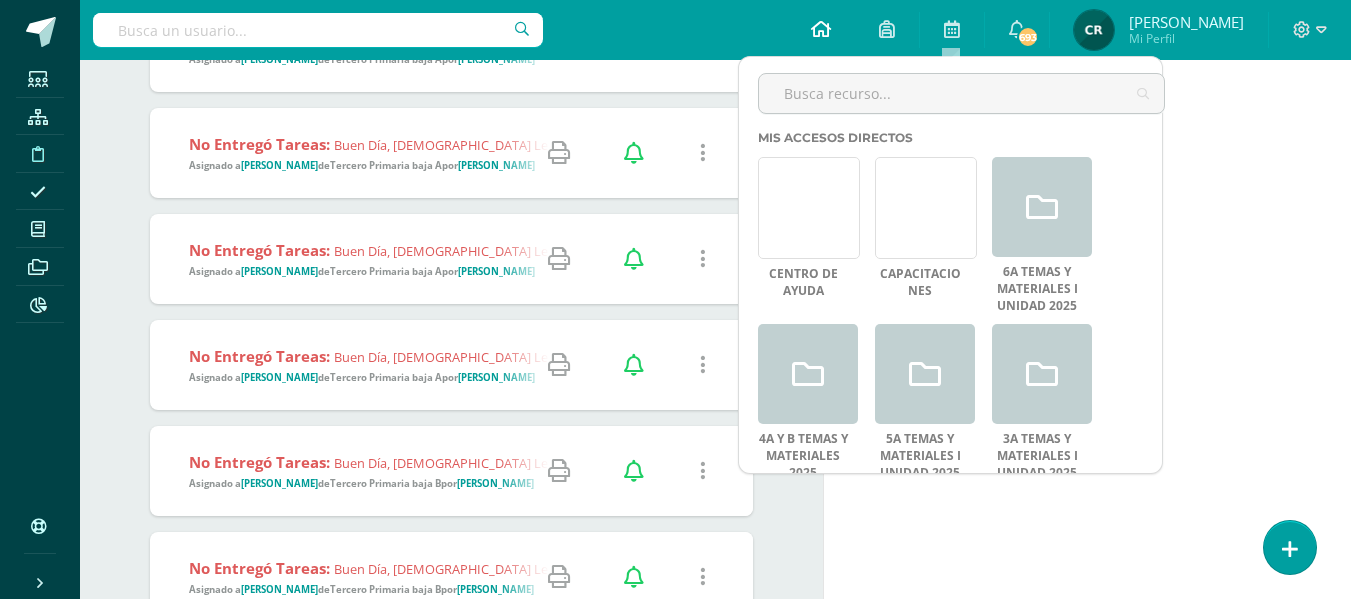 click at bounding box center [821, 29] 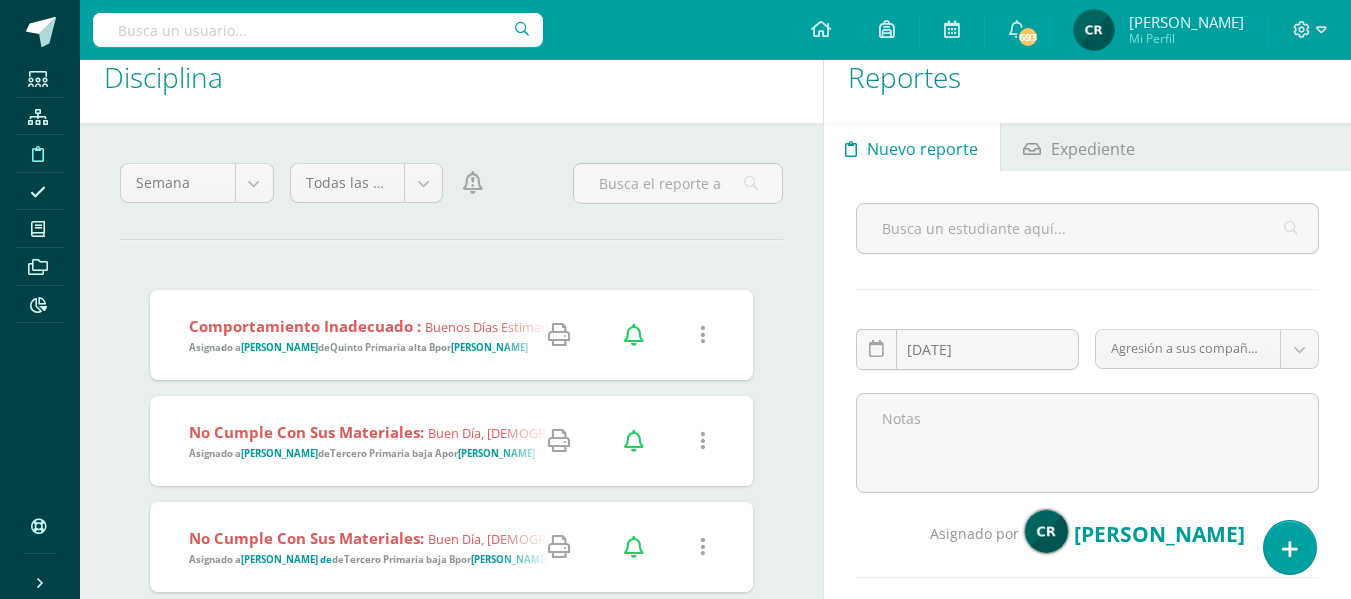 scroll, scrollTop: 0, scrollLeft: 0, axis: both 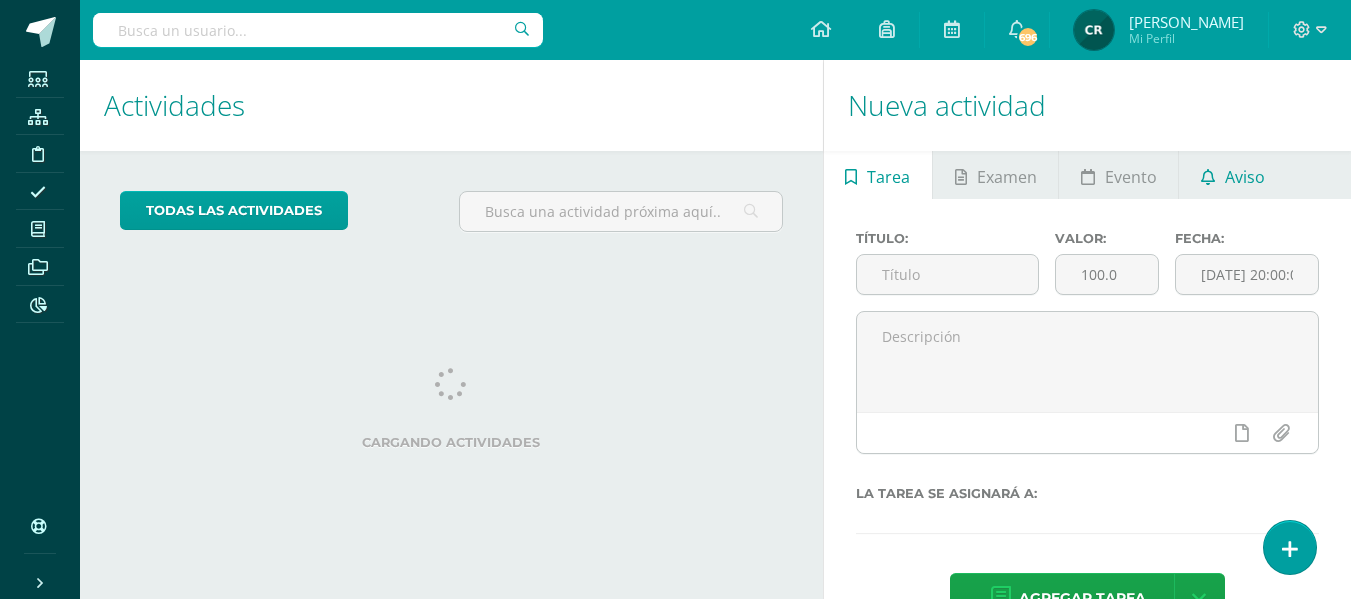 click on "Aviso" at bounding box center [1245, 177] 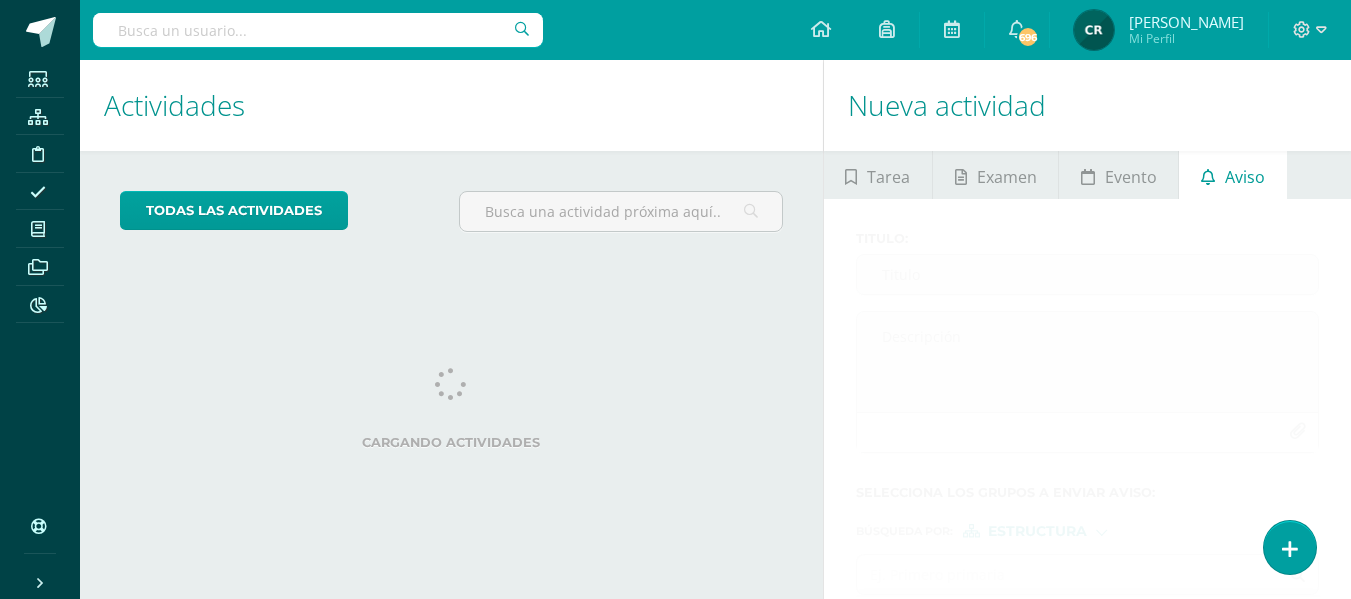 scroll, scrollTop: 95, scrollLeft: 0, axis: vertical 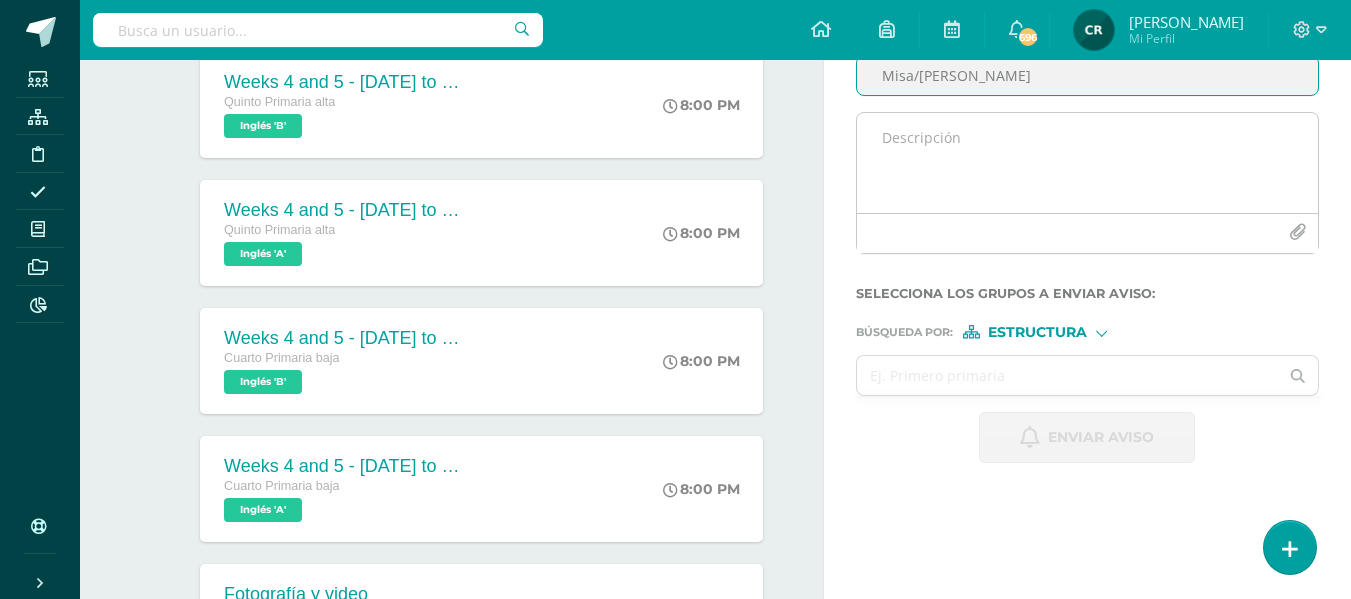 type on "Misa/[PERSON_NAME]" 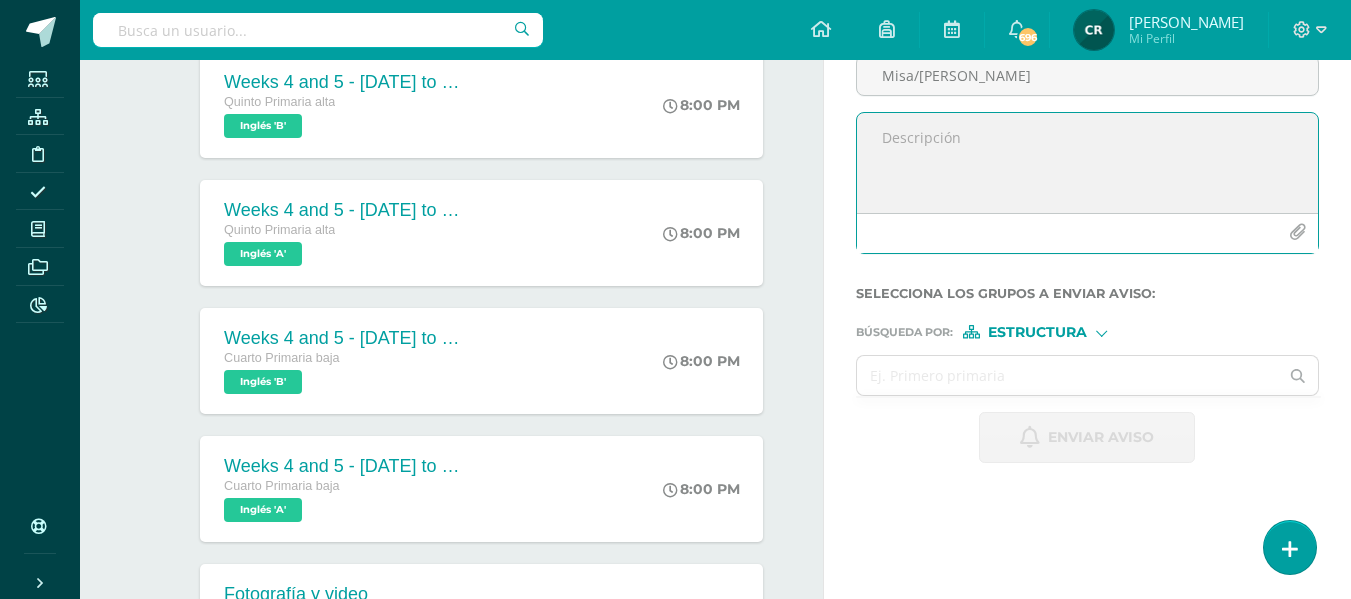 paste on "Estimados padres de familia:
Reciban un cordial saludo.
[DATE] a las 10:00 AM se celebrará una misa que conmemora un año del fallecimiento de nuestro querido alumno [PERSON_NAME], honrando así su memoria.
Les solicitamos que los alumnos de 4to. Primaria traigan una [PERSON_NAME]; los niños y niñas que deseen participar de la misa pueden hacerlo. Esta invitación es solo para los alumnos de Cuarto Primaria.
Muchas gracias por su atención y apoyo." 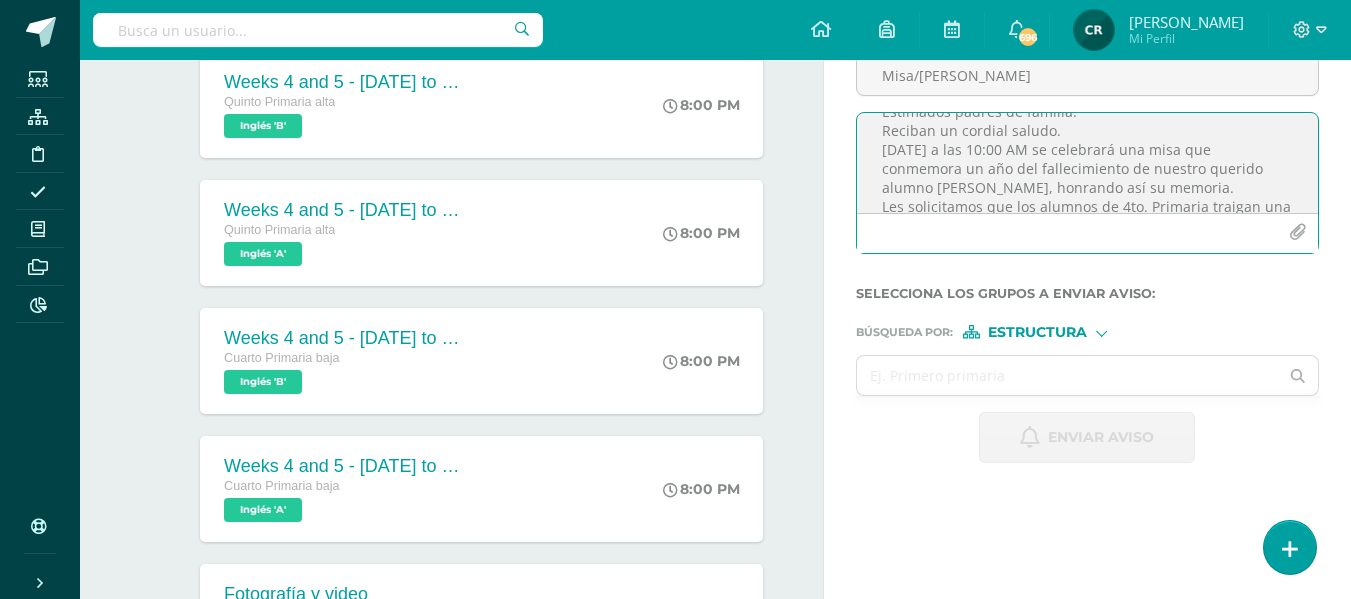 scroll, scrollTop: 0, scrollLeft: 0, axis: both 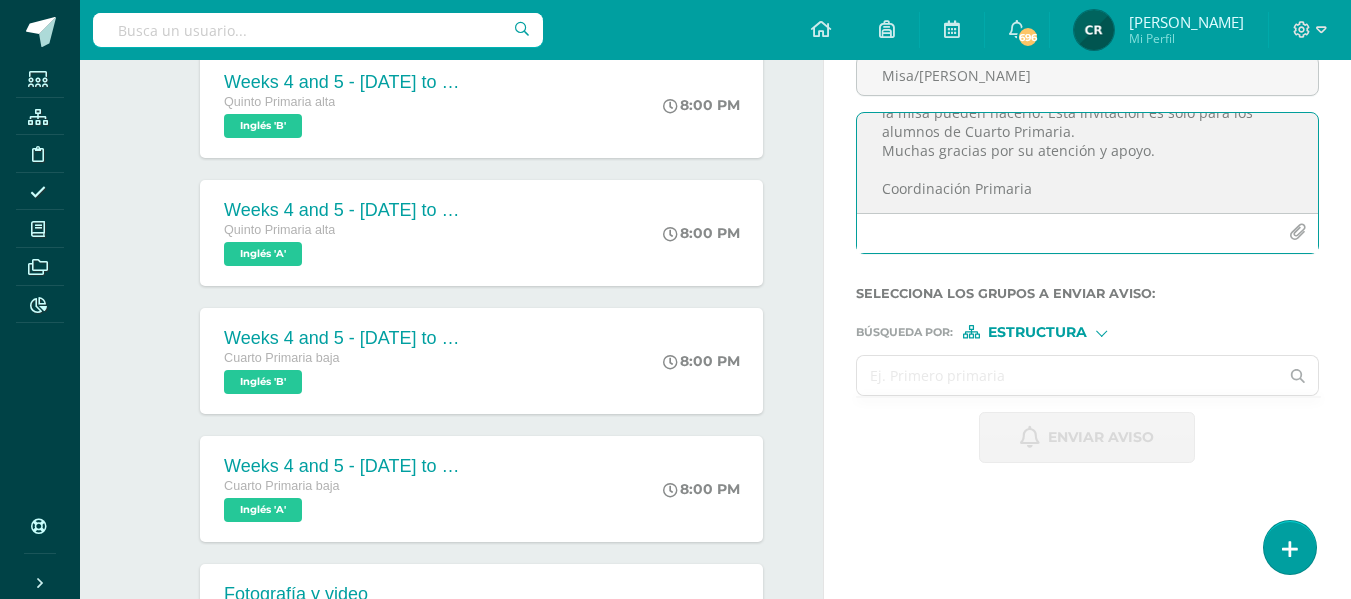 type on "Estimados padres de familia:
Reciban un cordial saludo.
[DATE] a las 10:00 AM se celebrará una misa que conmemora un año del fallecimiento de nuestro querido alumno [PERSON_NAME], honrando así su memoria.
Les solicitamos que los alumnos de 4to. Primaria traigan una [PERSON_NAME]; los niños y niñas que deseen participar de la misa pueden hacerlo. Esta invitación es solo para los alumnos de Cuarto Primaria.
Muchas gracias por su atención y apoyo.
Coordinación Primaria" 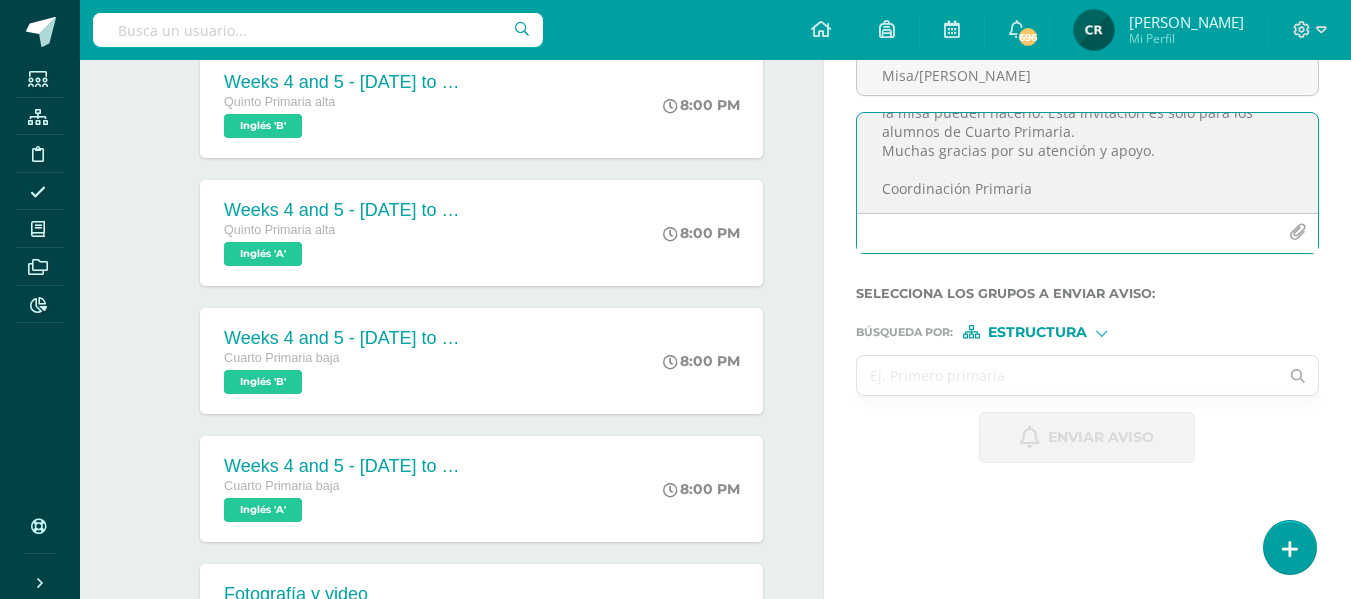 click at bounding box center (1068, 375) 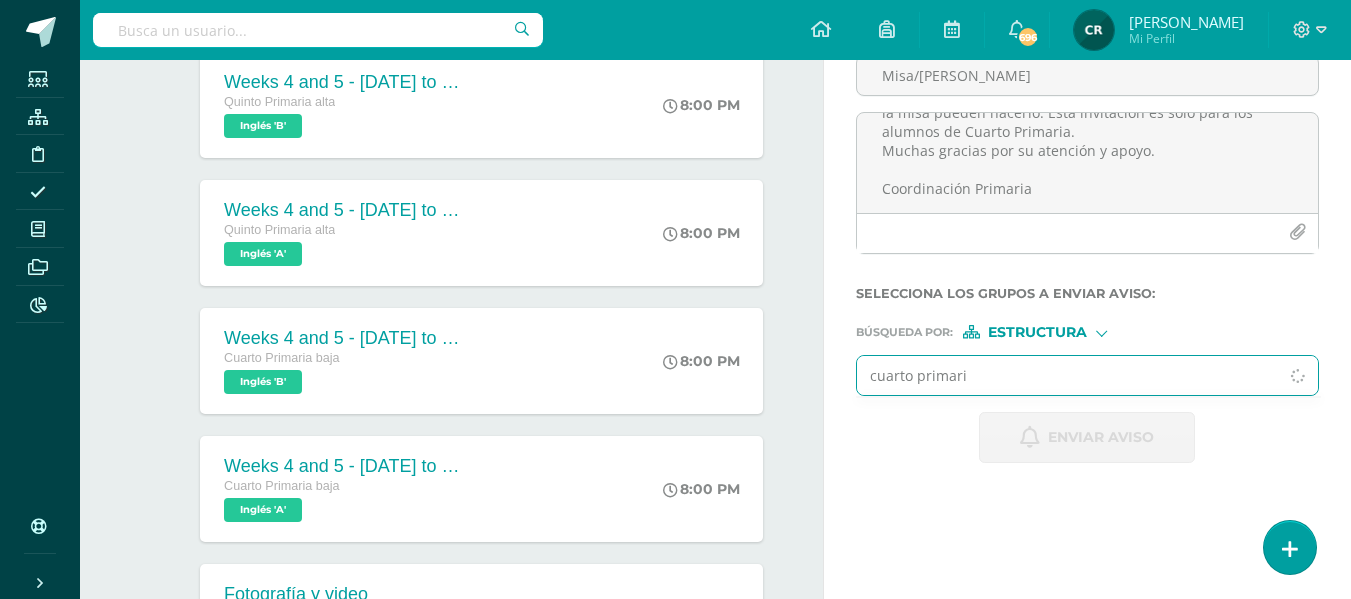 type on "cuarto primaria" 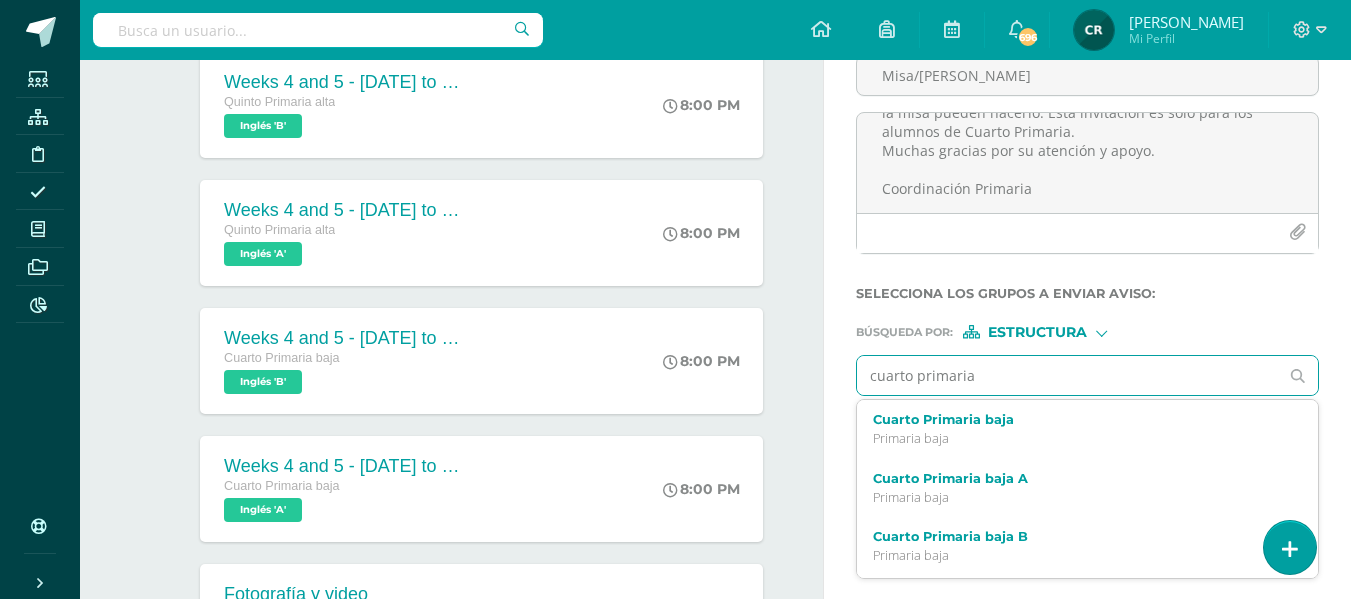 click on "Cuarto Primaria baja A" at bounding box center [1079, 478] 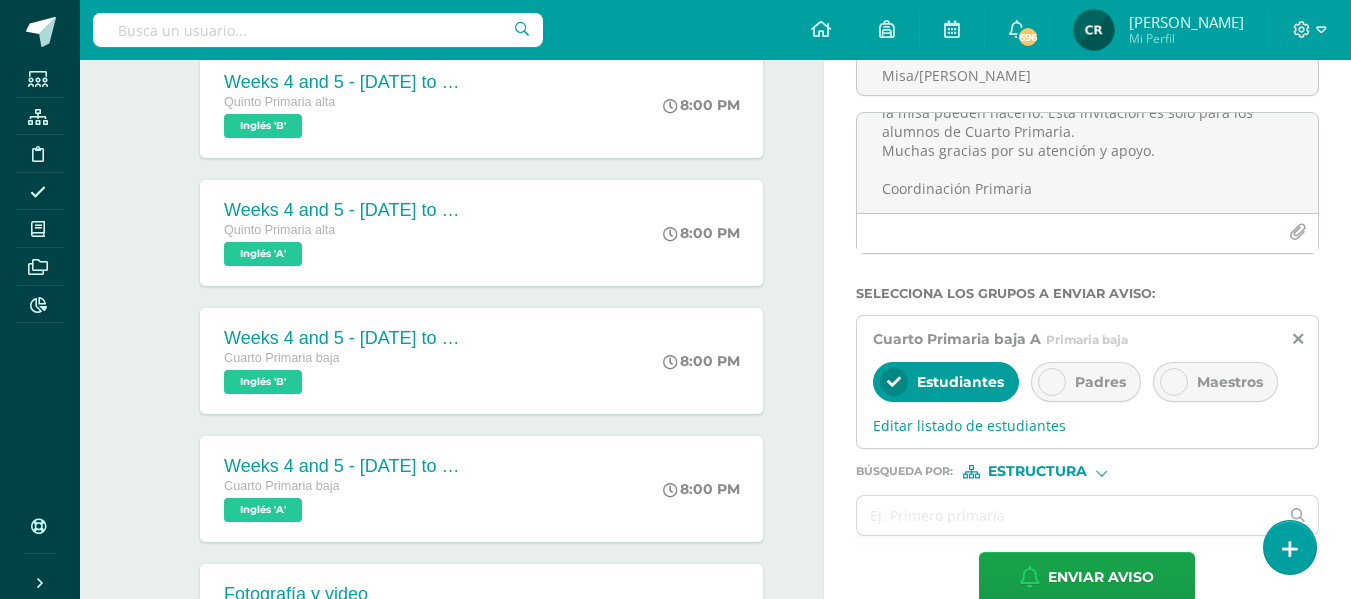 click at bounding box center [1052, 382] 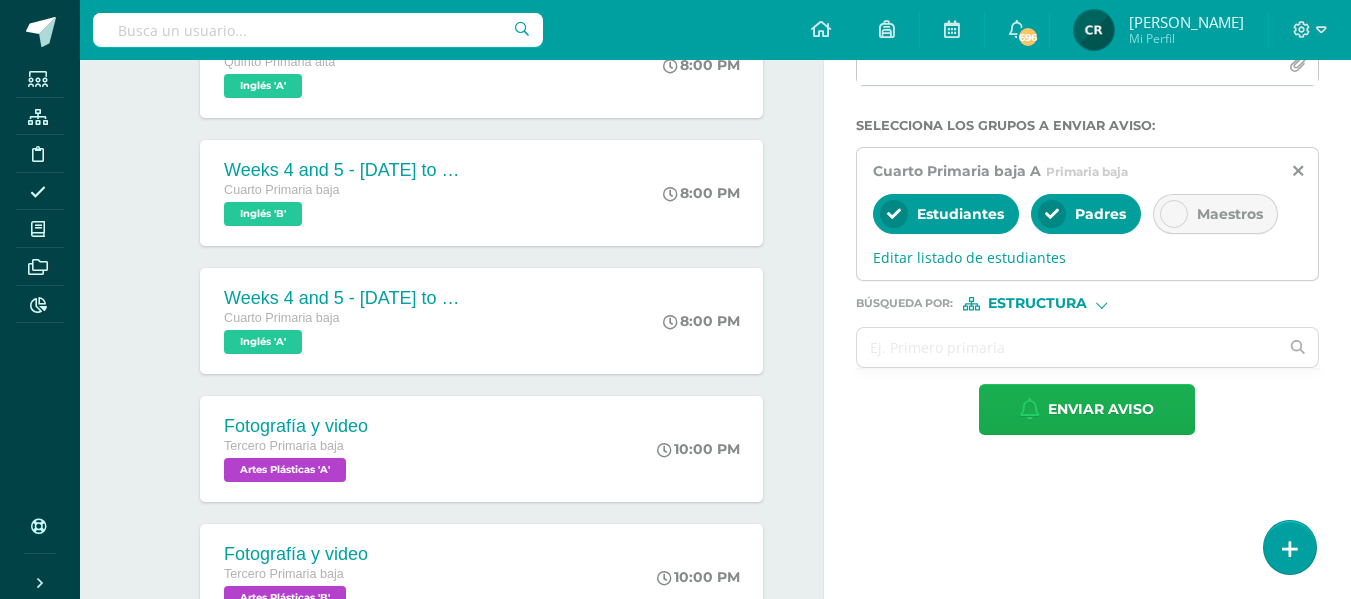 scroll, scrollTop: 399, scrollLeft: 0, axis: vertical 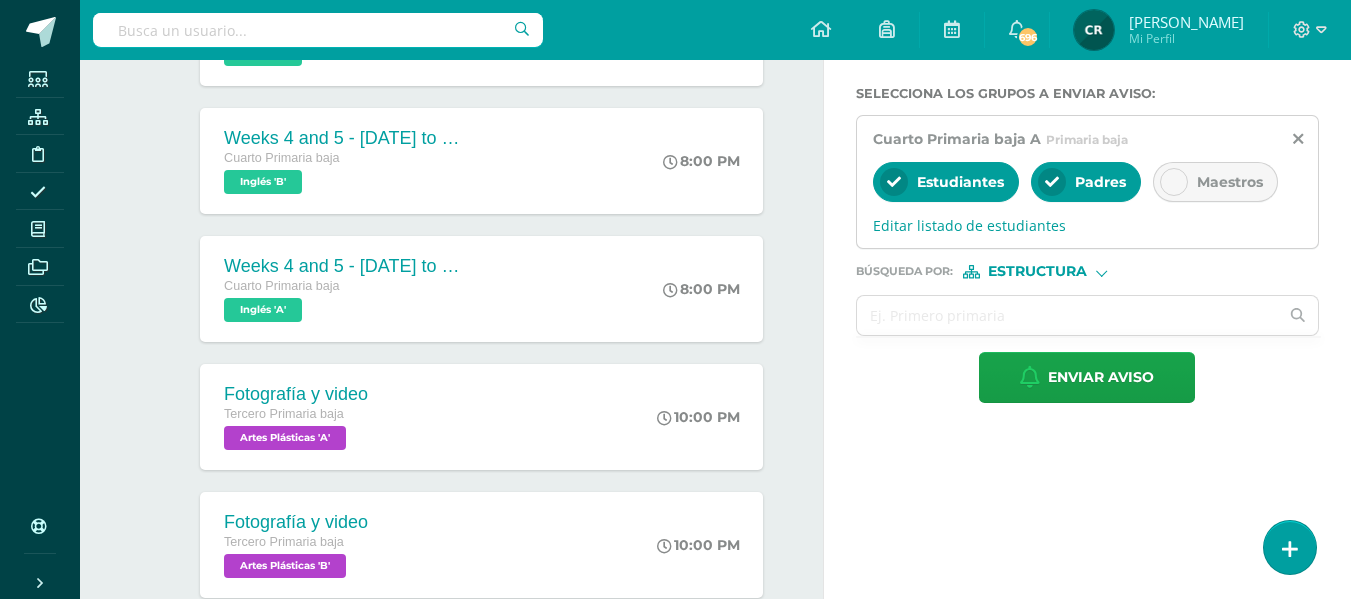 click at bounding box center (1174, 182) 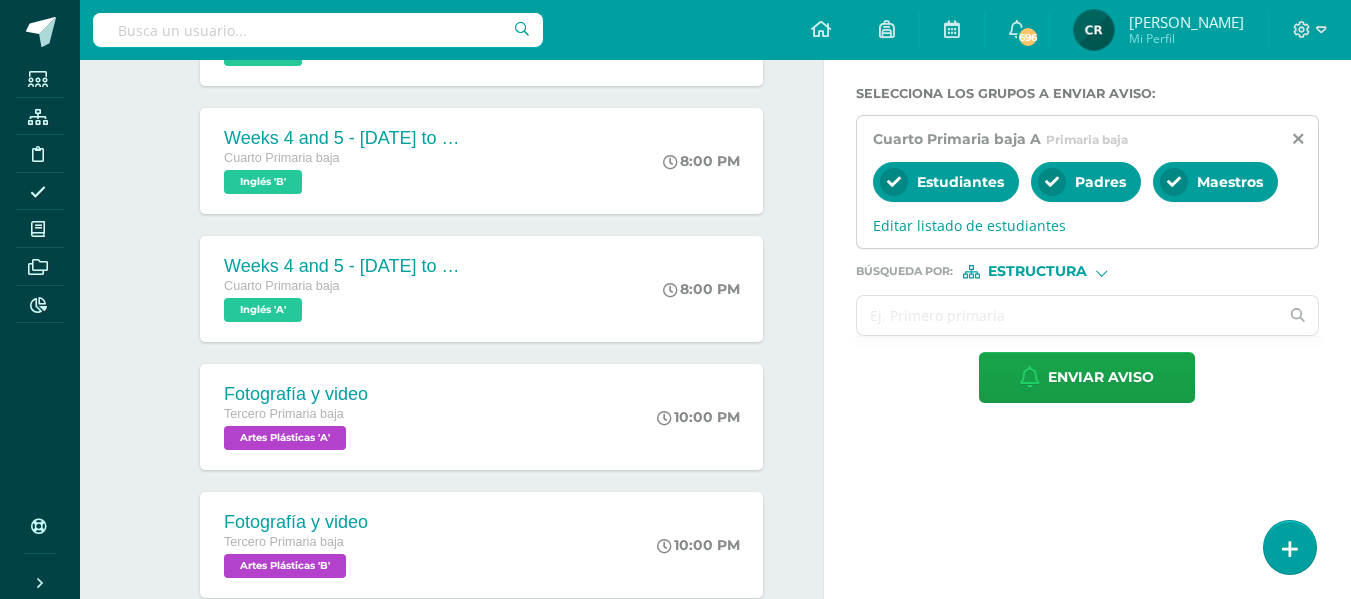 click at bounding box center (1068, 315) 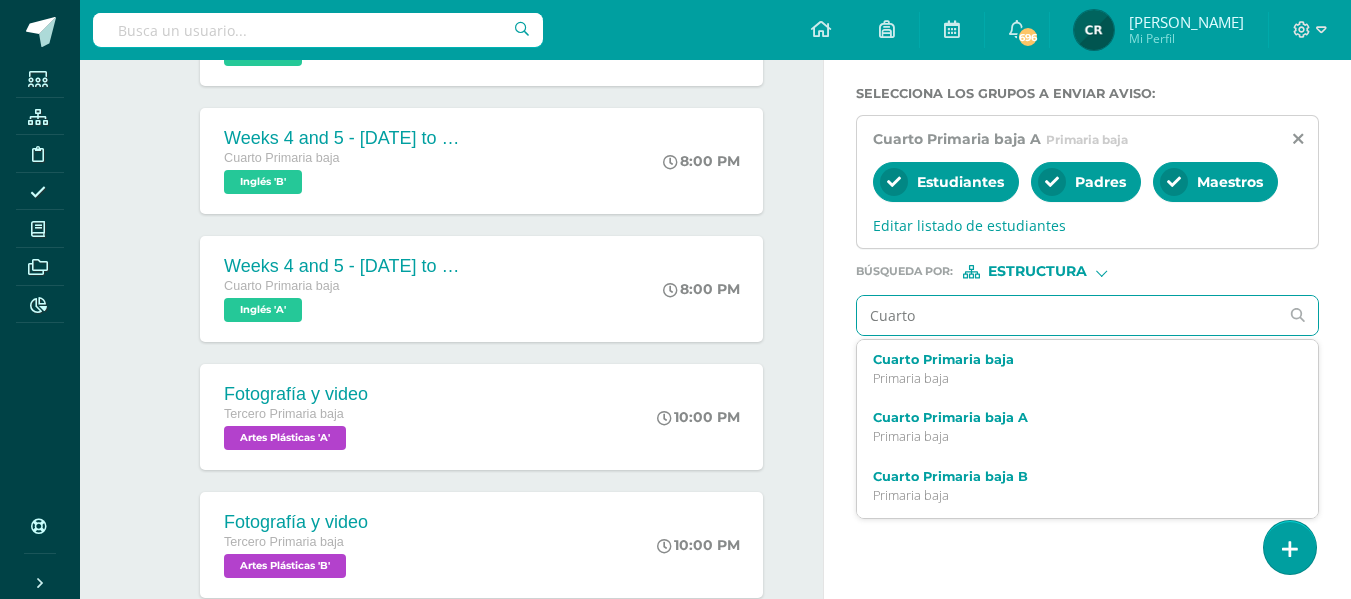 type on "Cuarto" 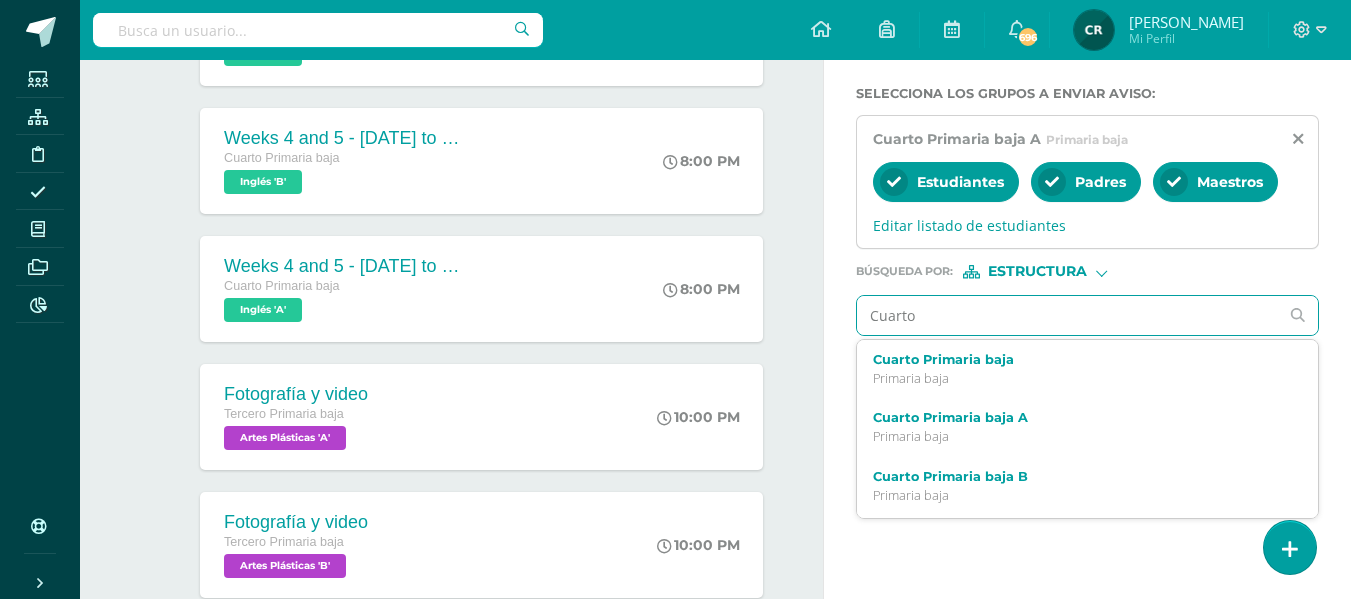 click on "Cuarto Primaria baja B Primaria baja" at bounding box center (1087, 486) 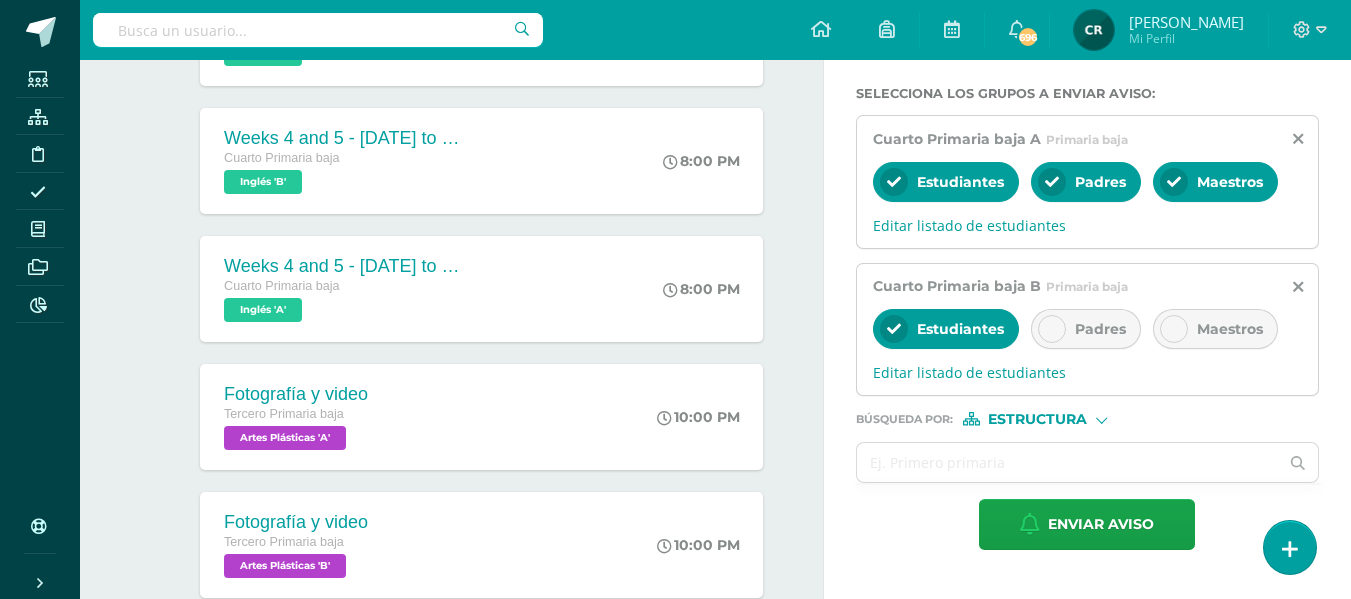 click at bounding box center (1052, 329) 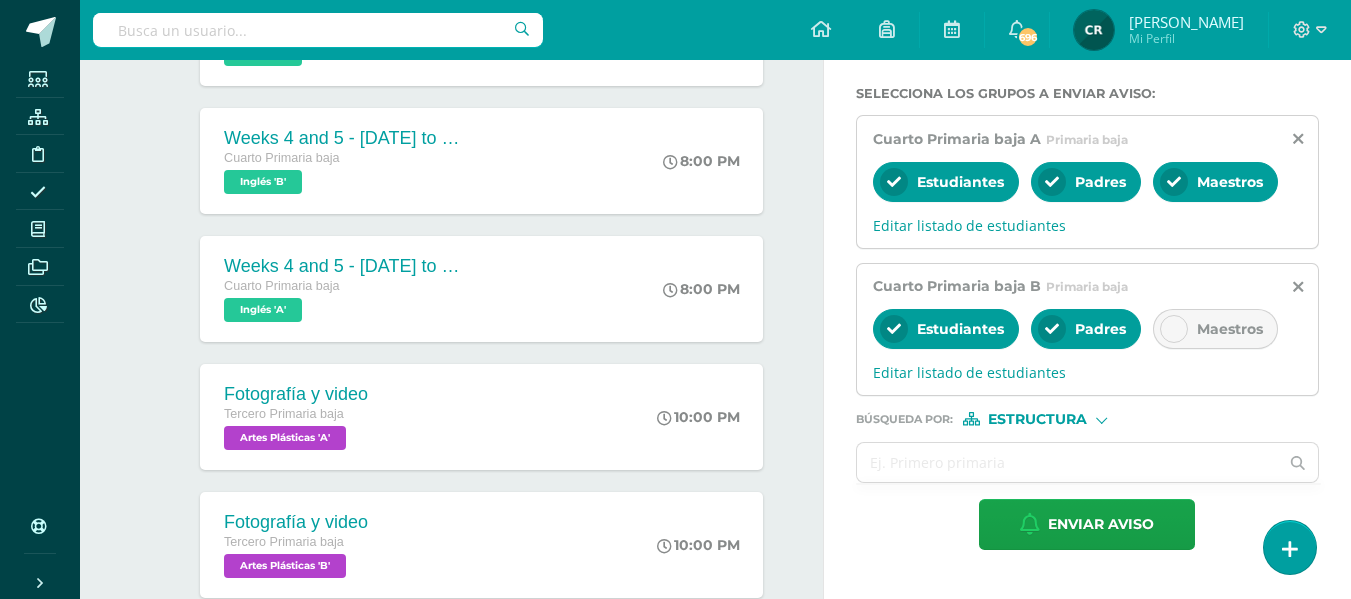 click at bounding box center (1174, 329) 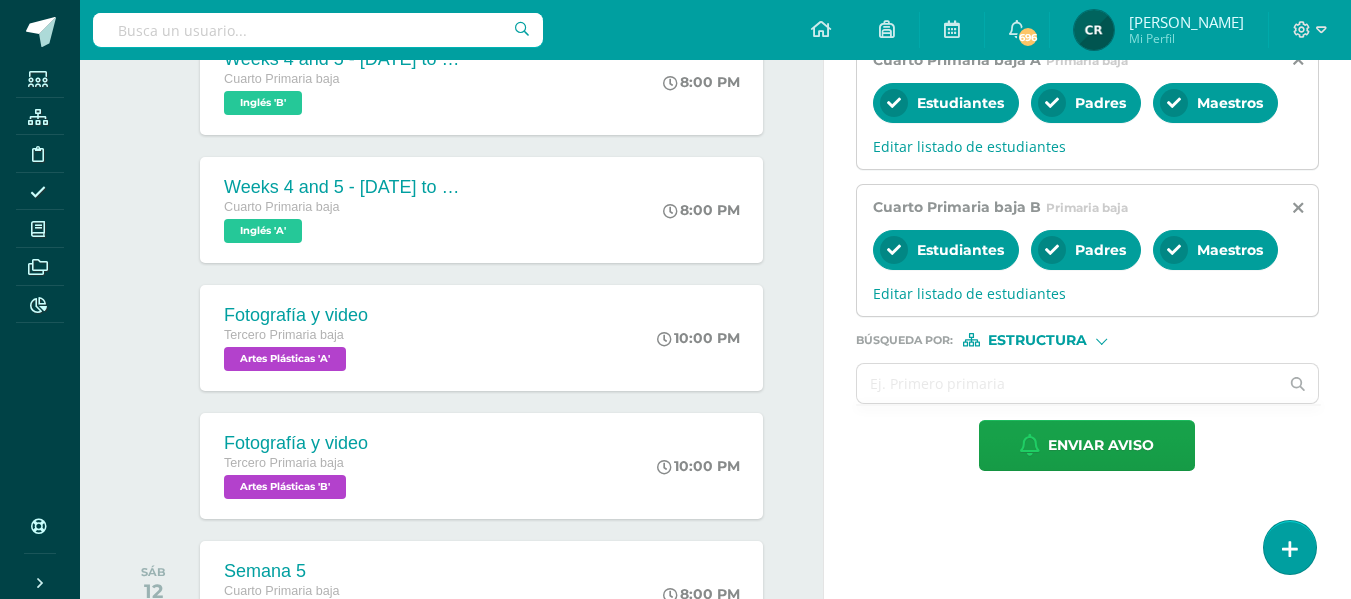 scroll, scrollTop: 499, scrollLeft: 0, axis: vertical 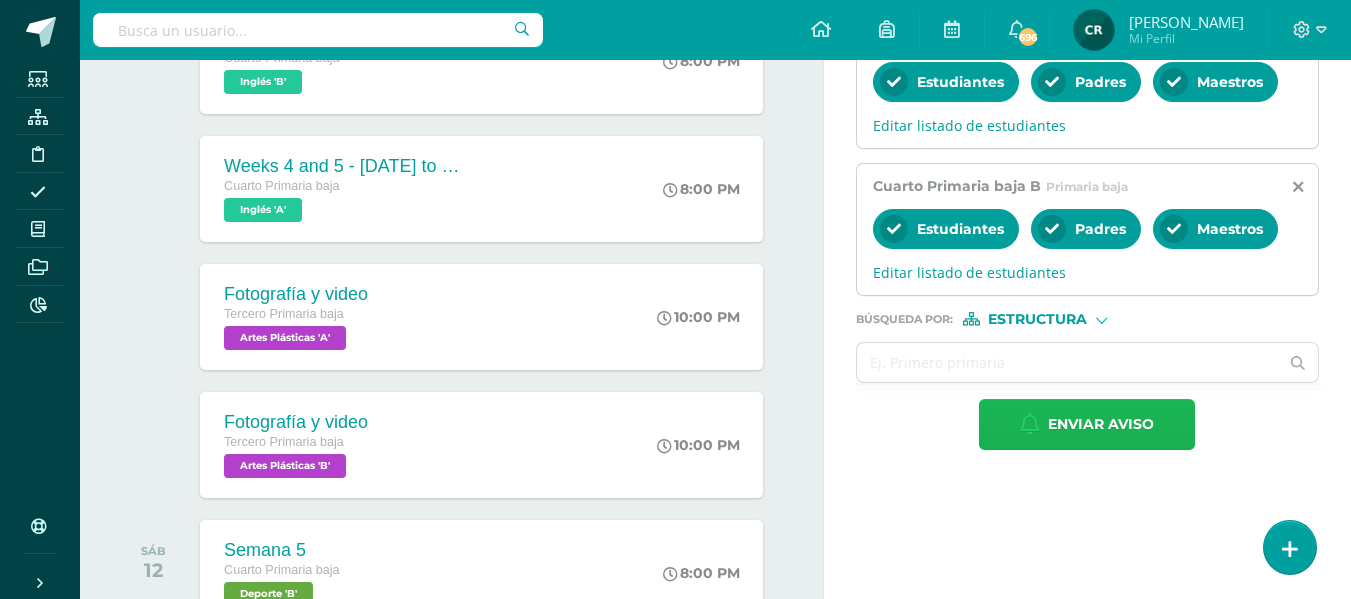 click on "Enviar aviso" at bounding box center (1101, 424) 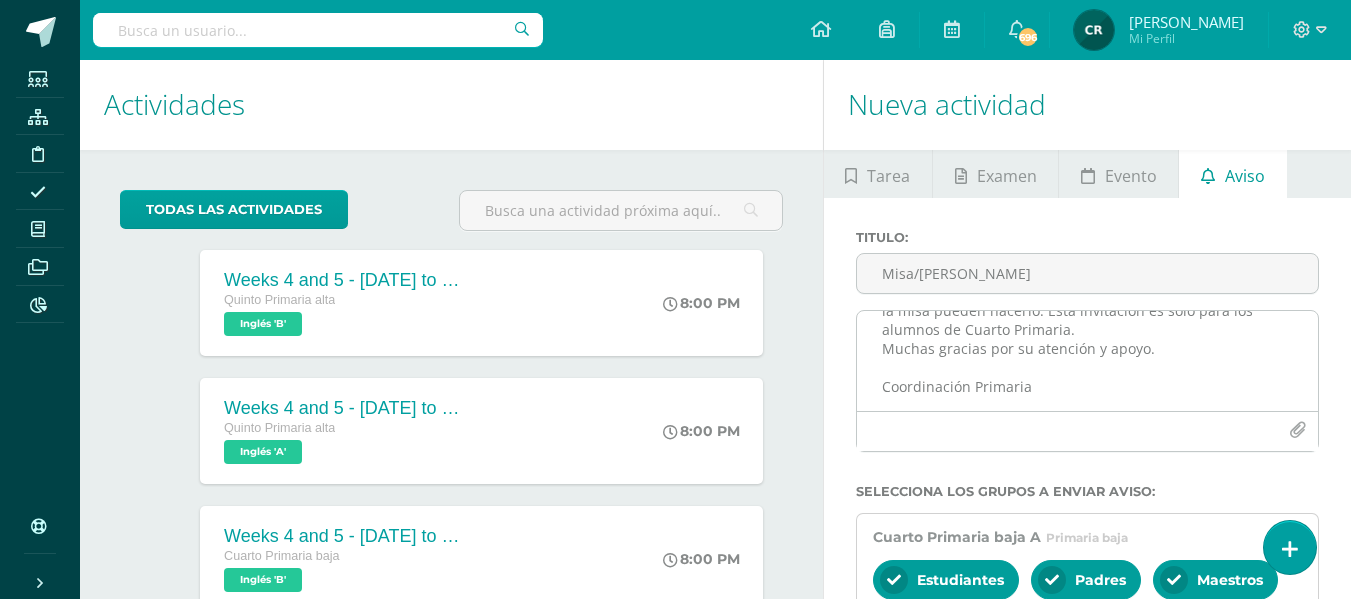 scroll, scrollTop: 0, scrollLeft: 0, axis: both 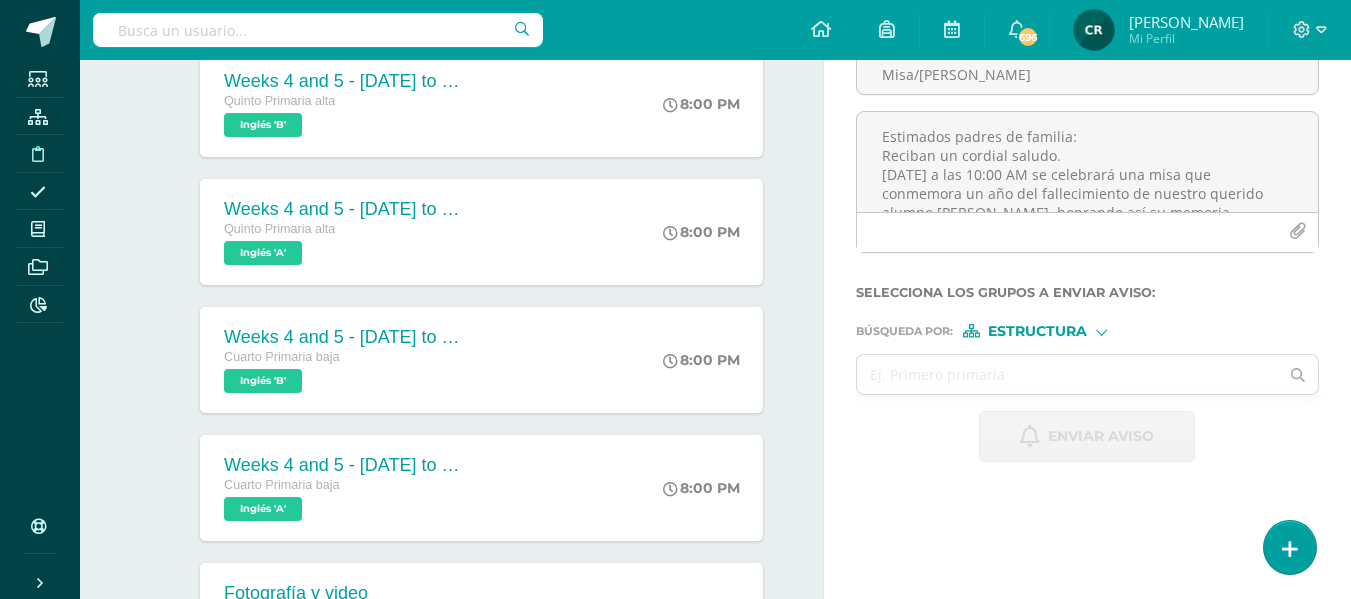click at bounding box center [38, 153] 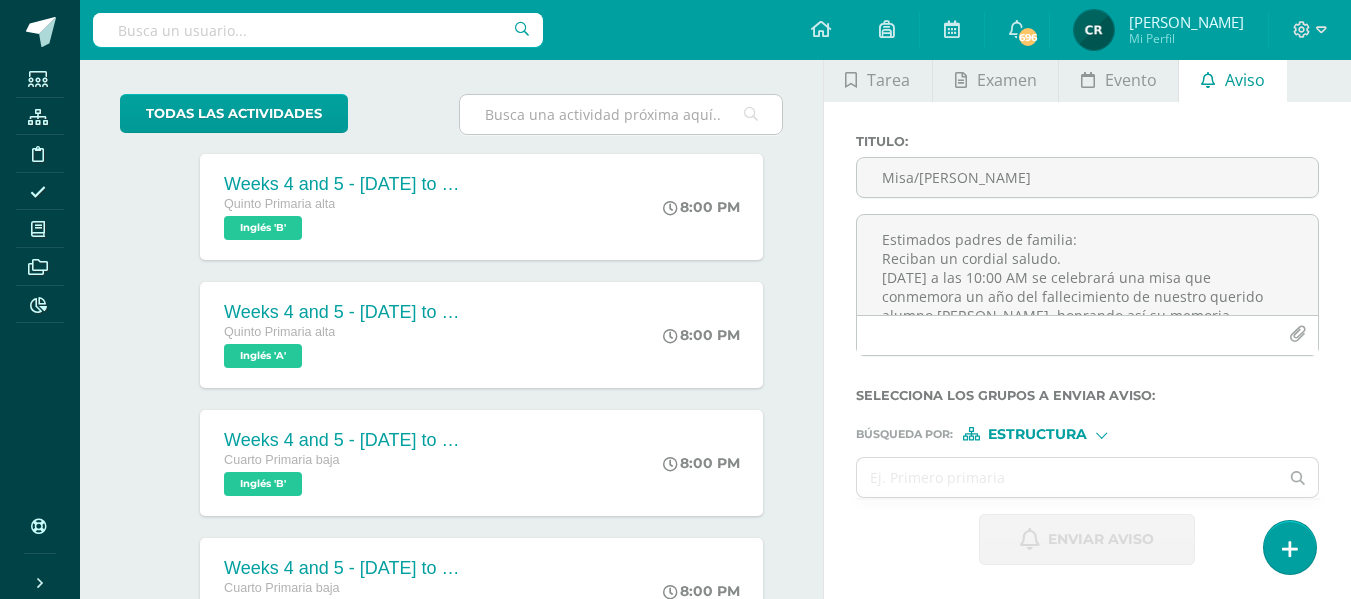 scroll, scrollTop: 0, scrollLeft: 0, axis: both 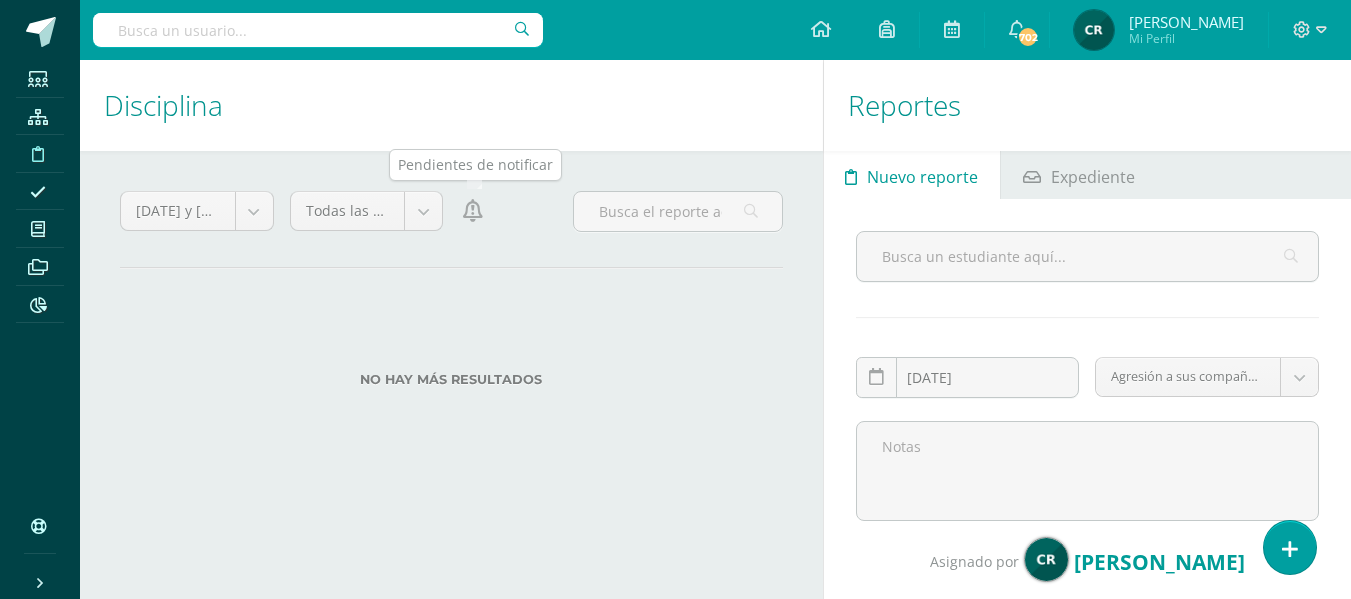 click at bounding box center [473, 211] 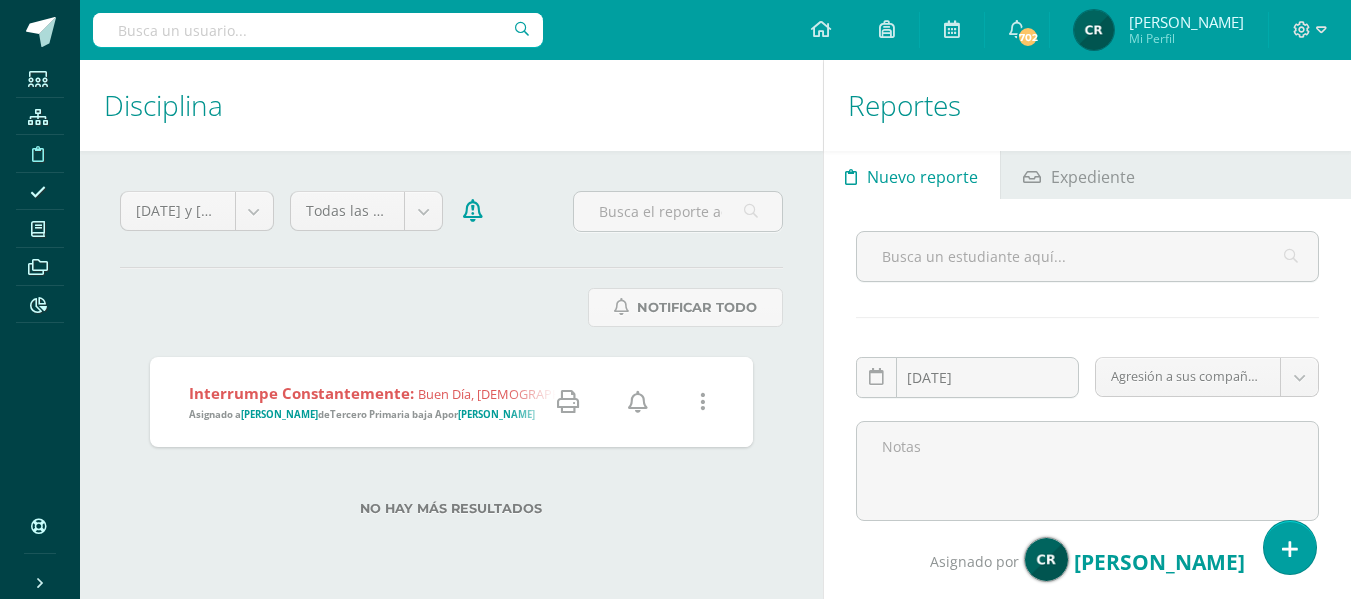 click at bounding box center (638, 402) 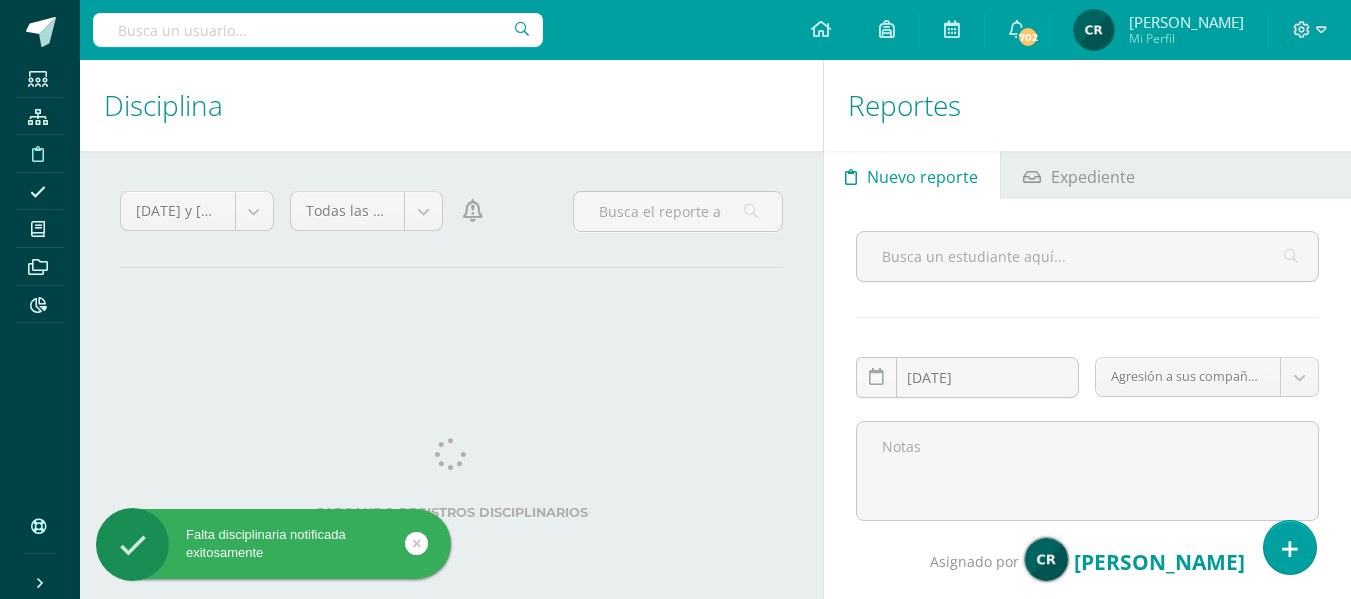 scroll, scrollTop: 0, scrollLeft: 0, axis: both 